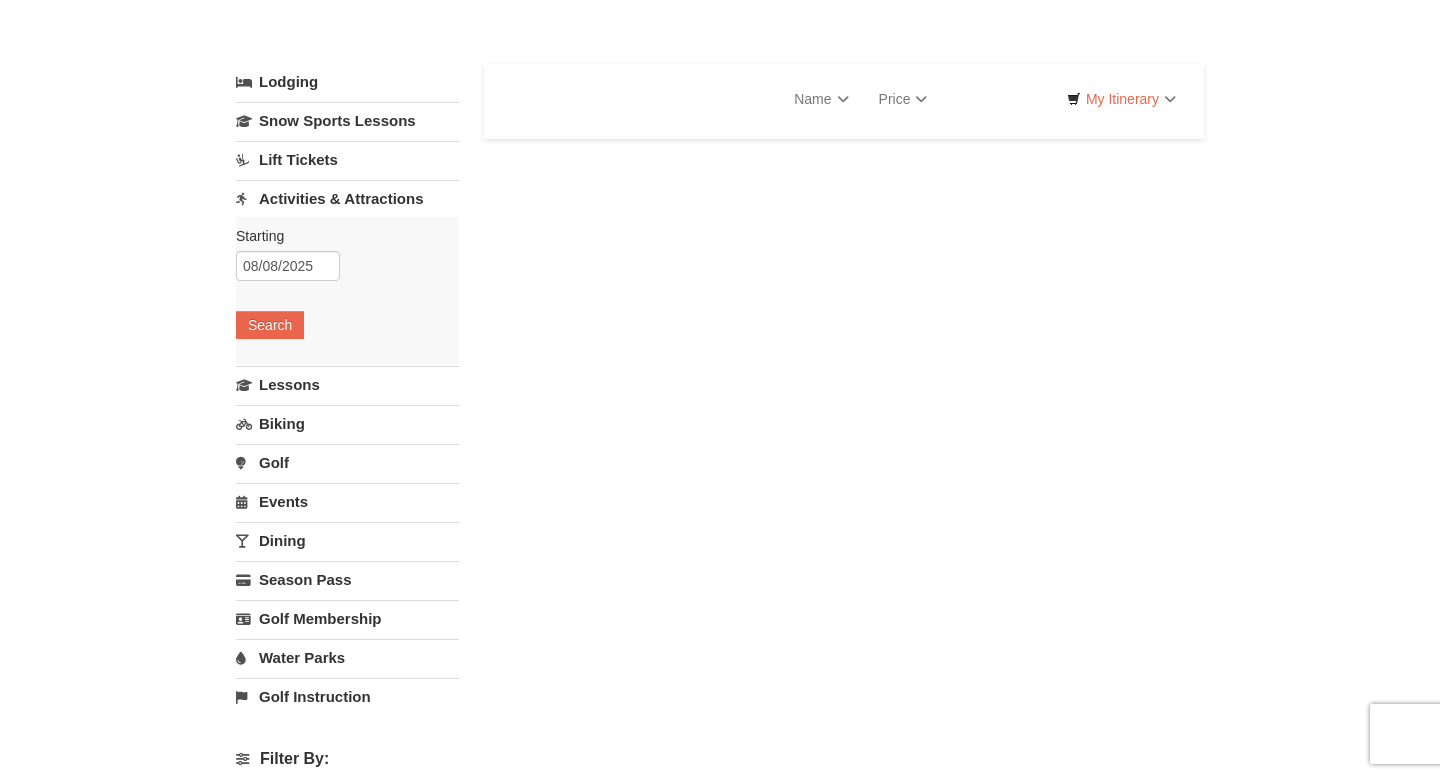 scroll, scrollTop: 0, scrollLeft: 0, axis: both 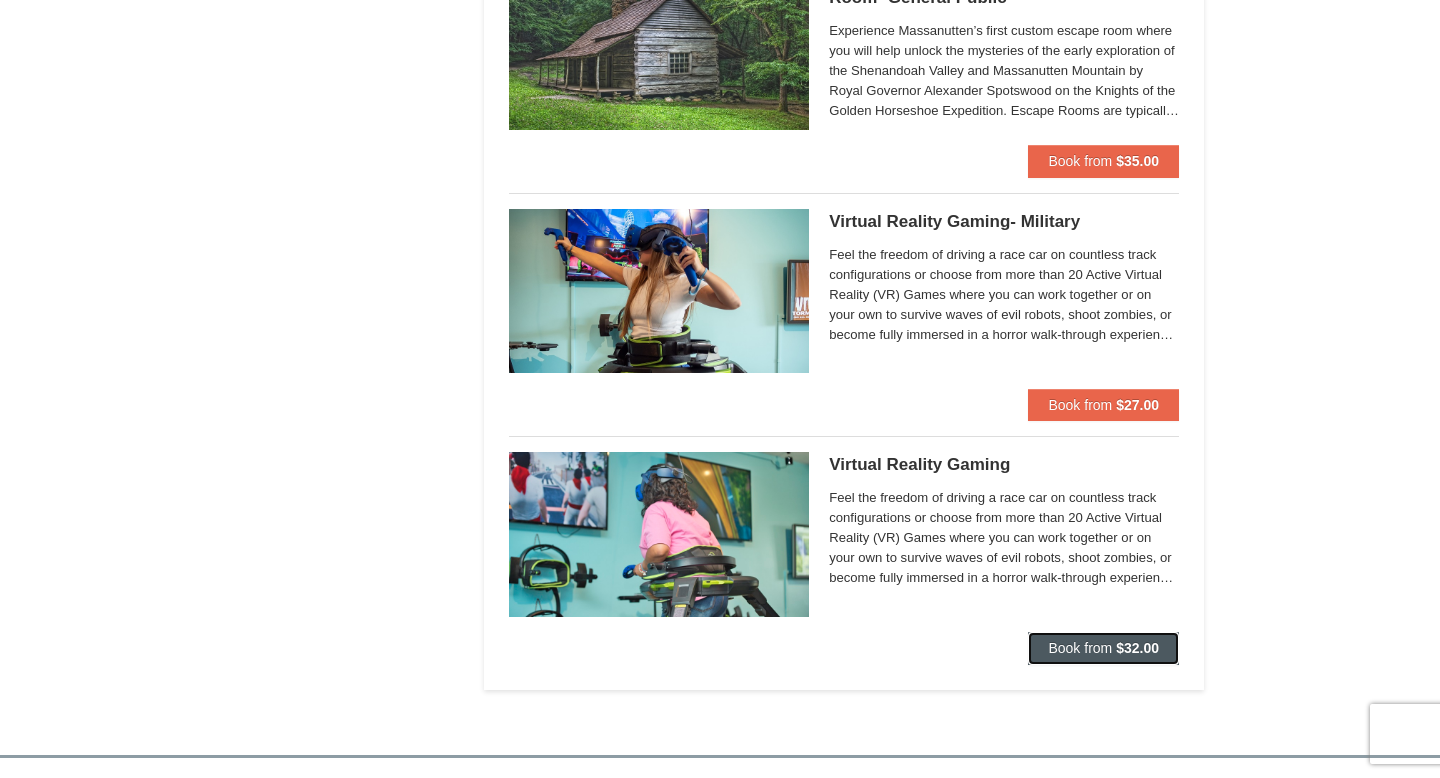 click on "Book from   $32.00" at bounding box center [1103, 648] 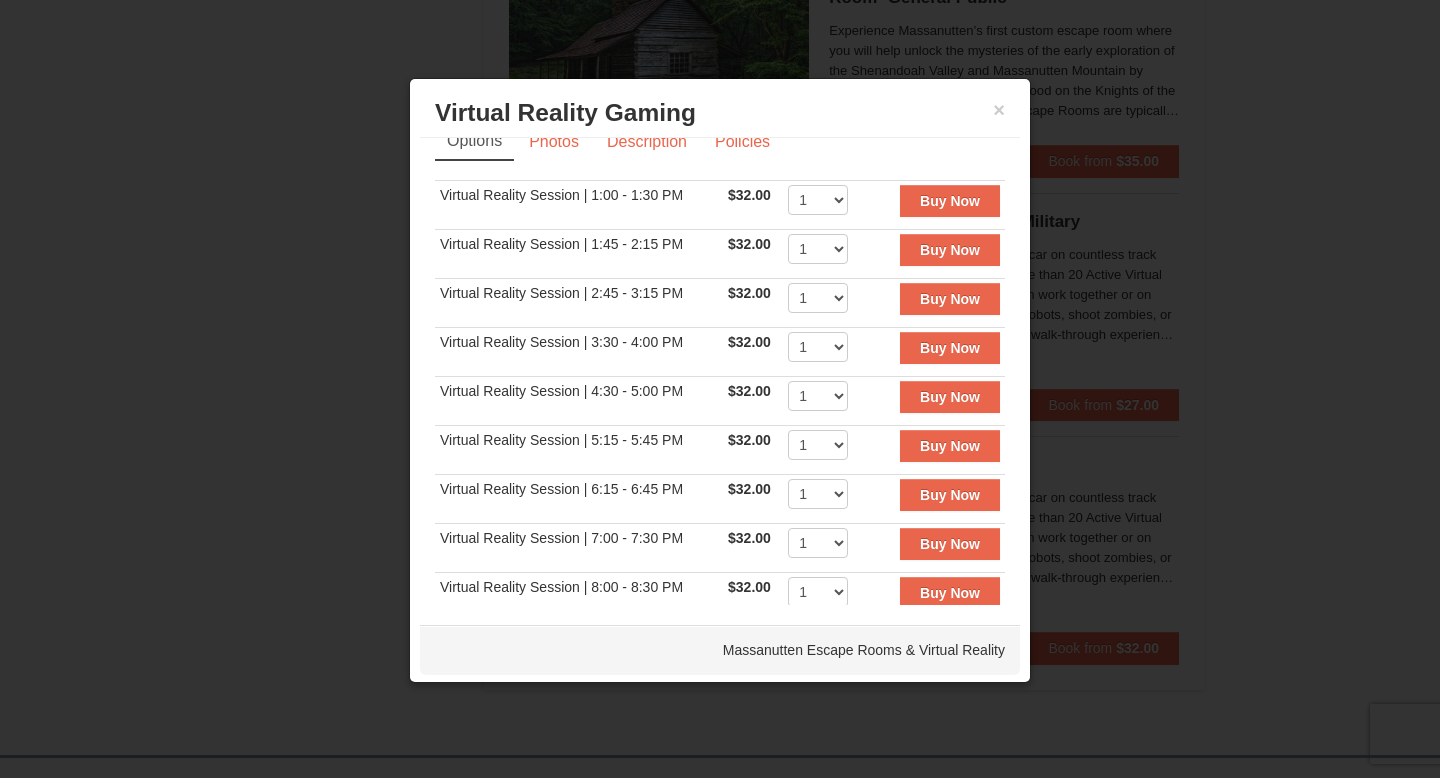 scroll, scrollTop: 0, scrollLeft: 0, axis: both 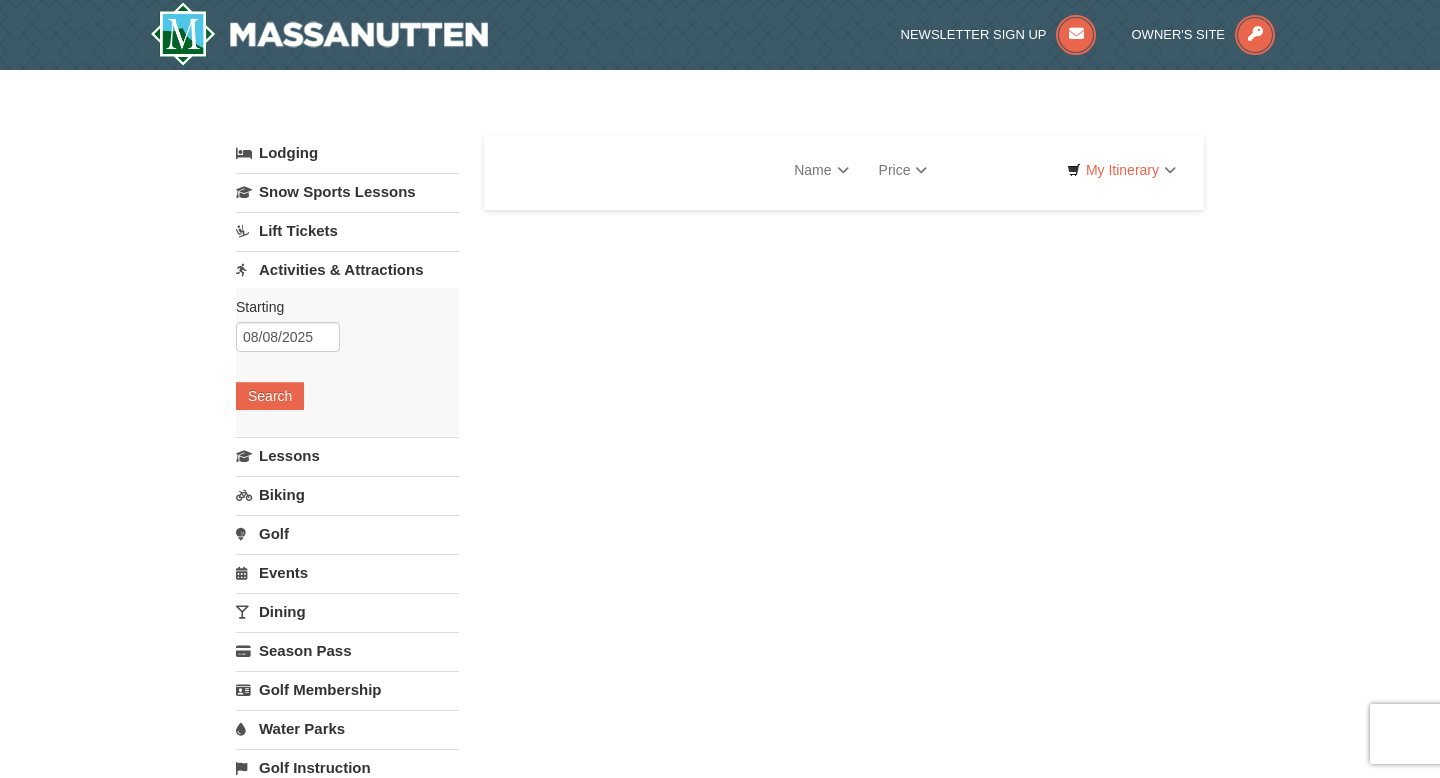 select on "8" 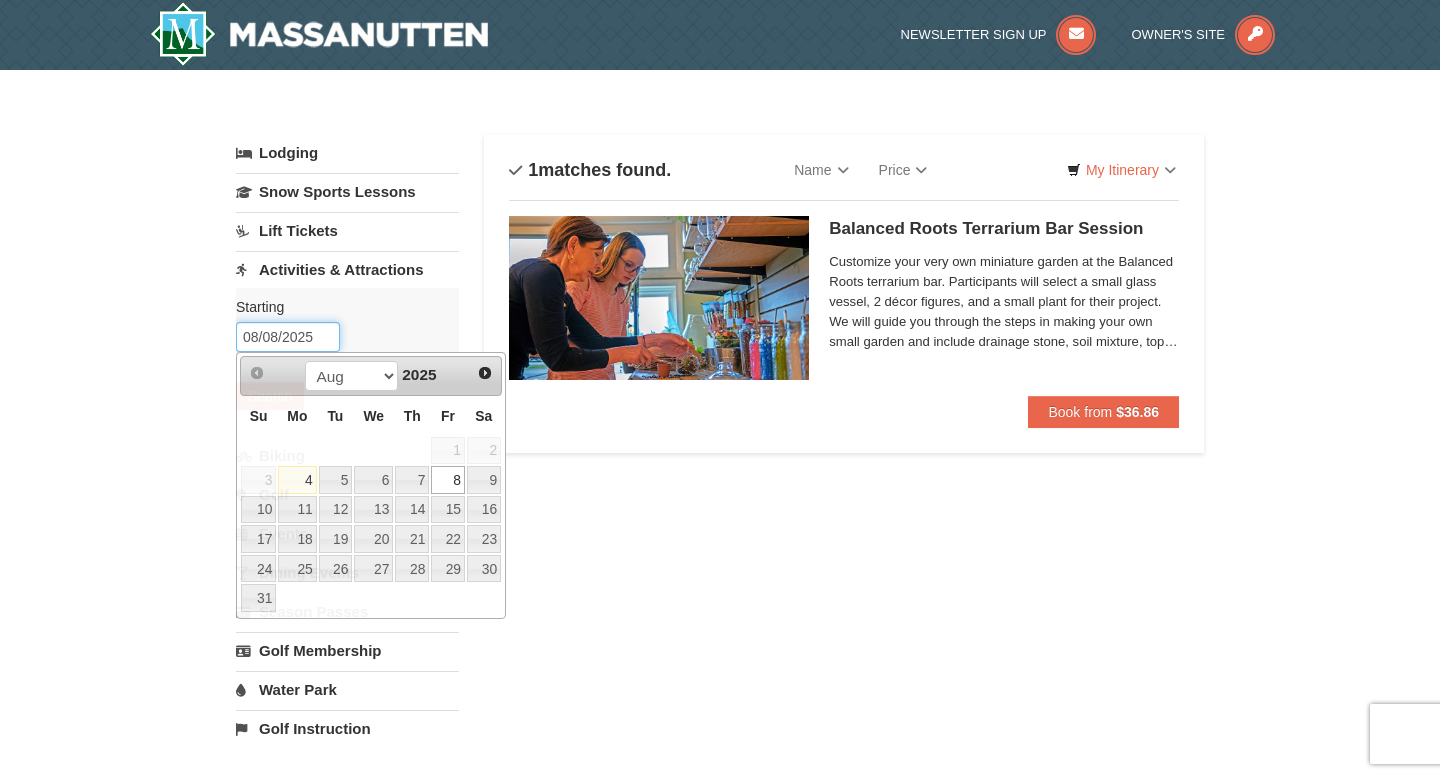 click on "08/08/2025" at bounding box center (288, 337) 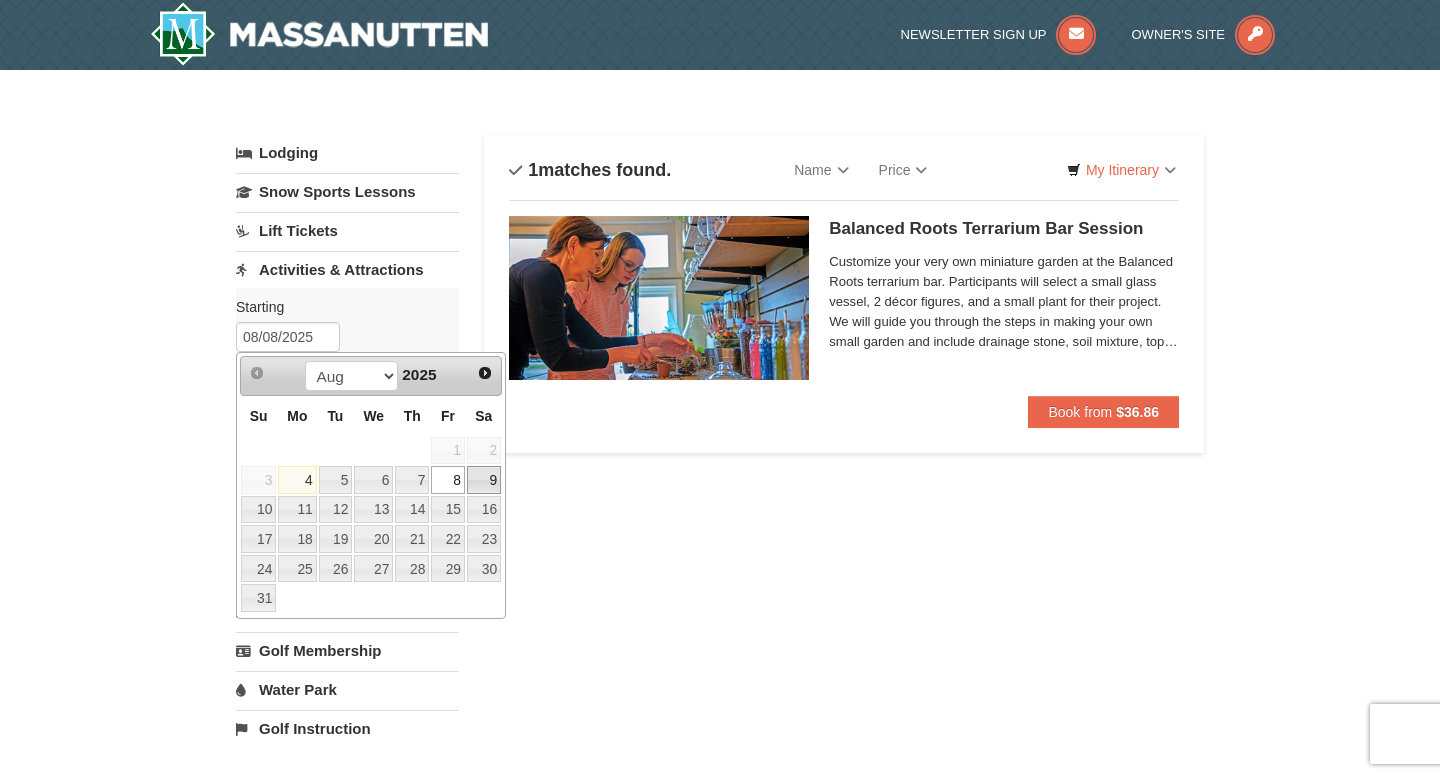 click on "9" at bounding box center [484, 480] 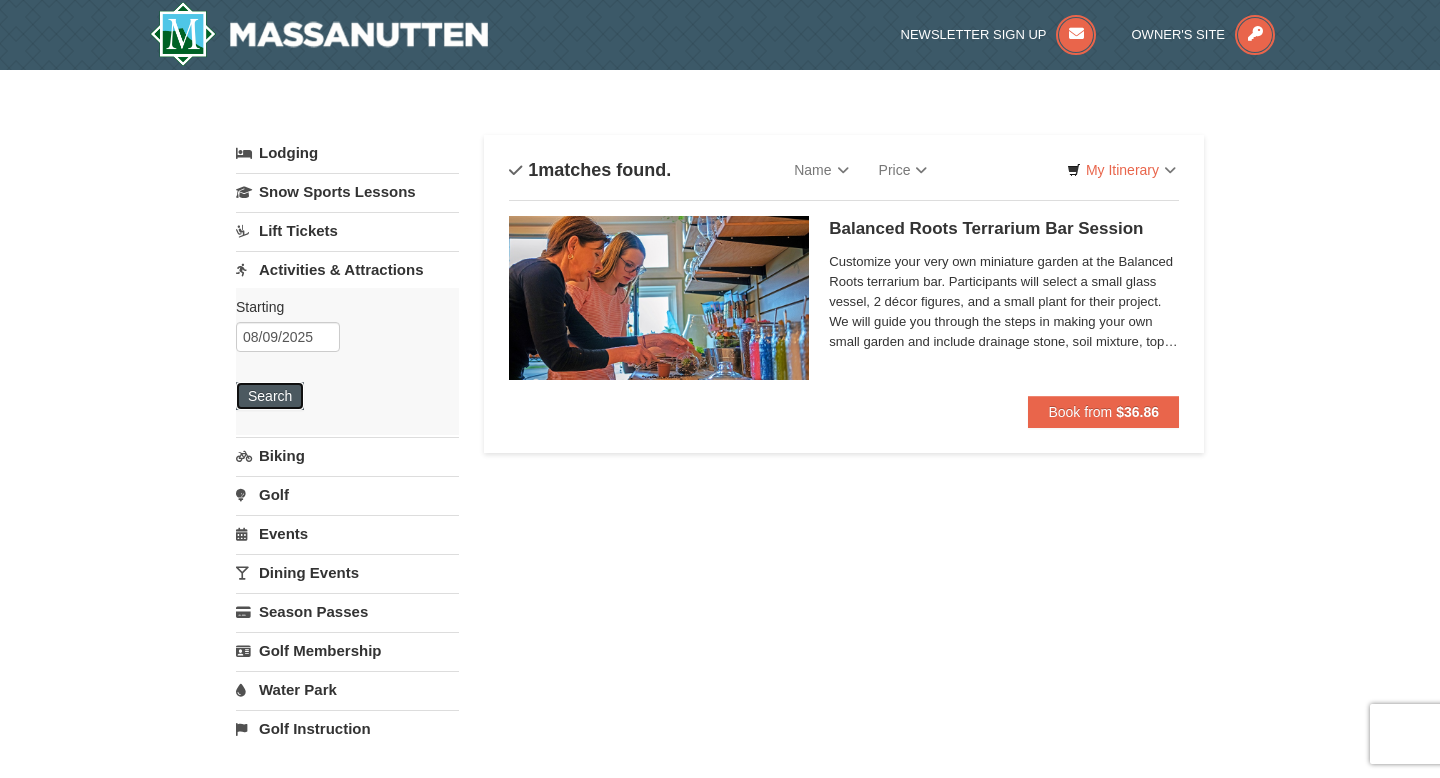 click on "Search" at bounding box center (270, 396) 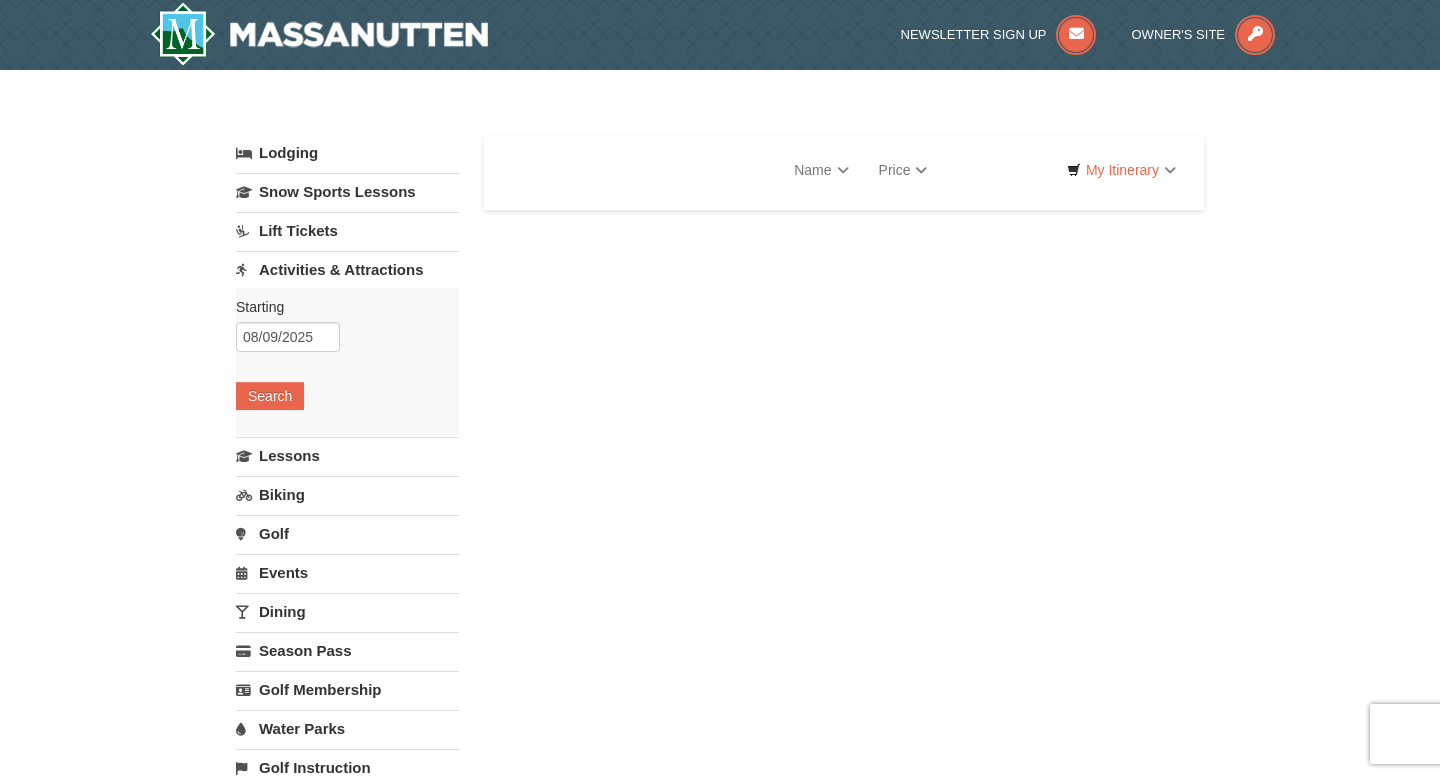 scroll, scrollTop: 0, scrollLeft: 0, axis: both 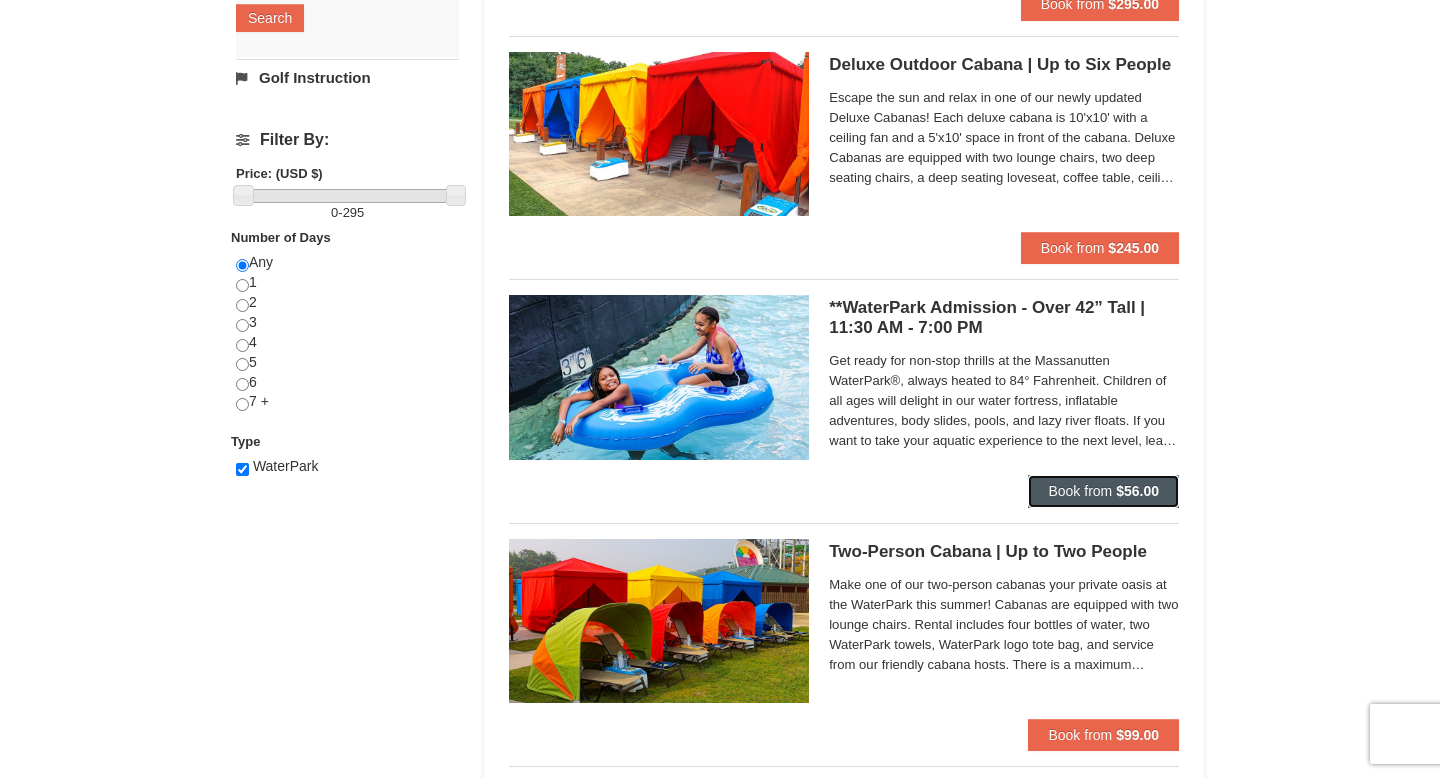 click on "Book from   $56.00" at bounding box center [1103, 491] 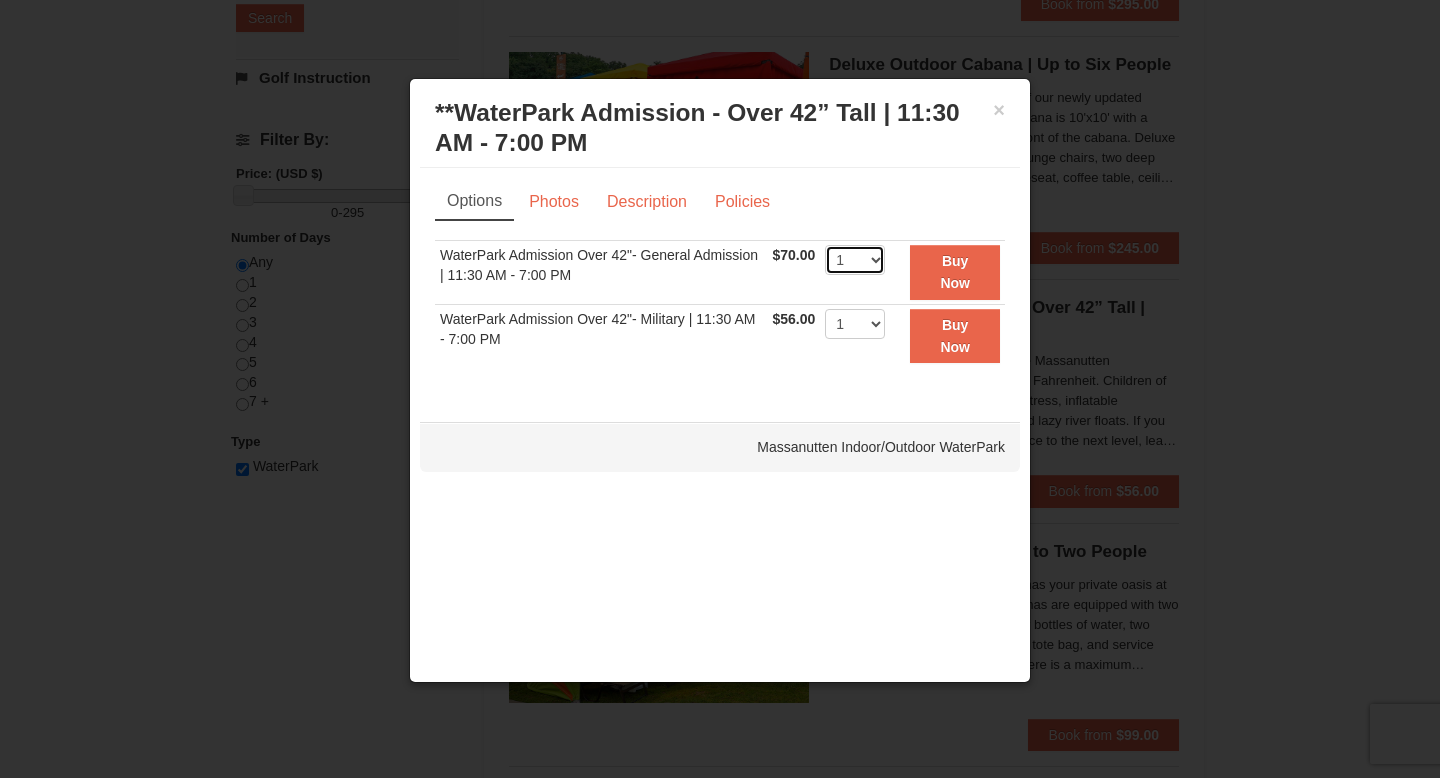 click on "1
2
3
4
5
6
7
8
9
10
11
12
13
14
15
16
17
18
19
20
21 22" at bounding box center (855, 260) 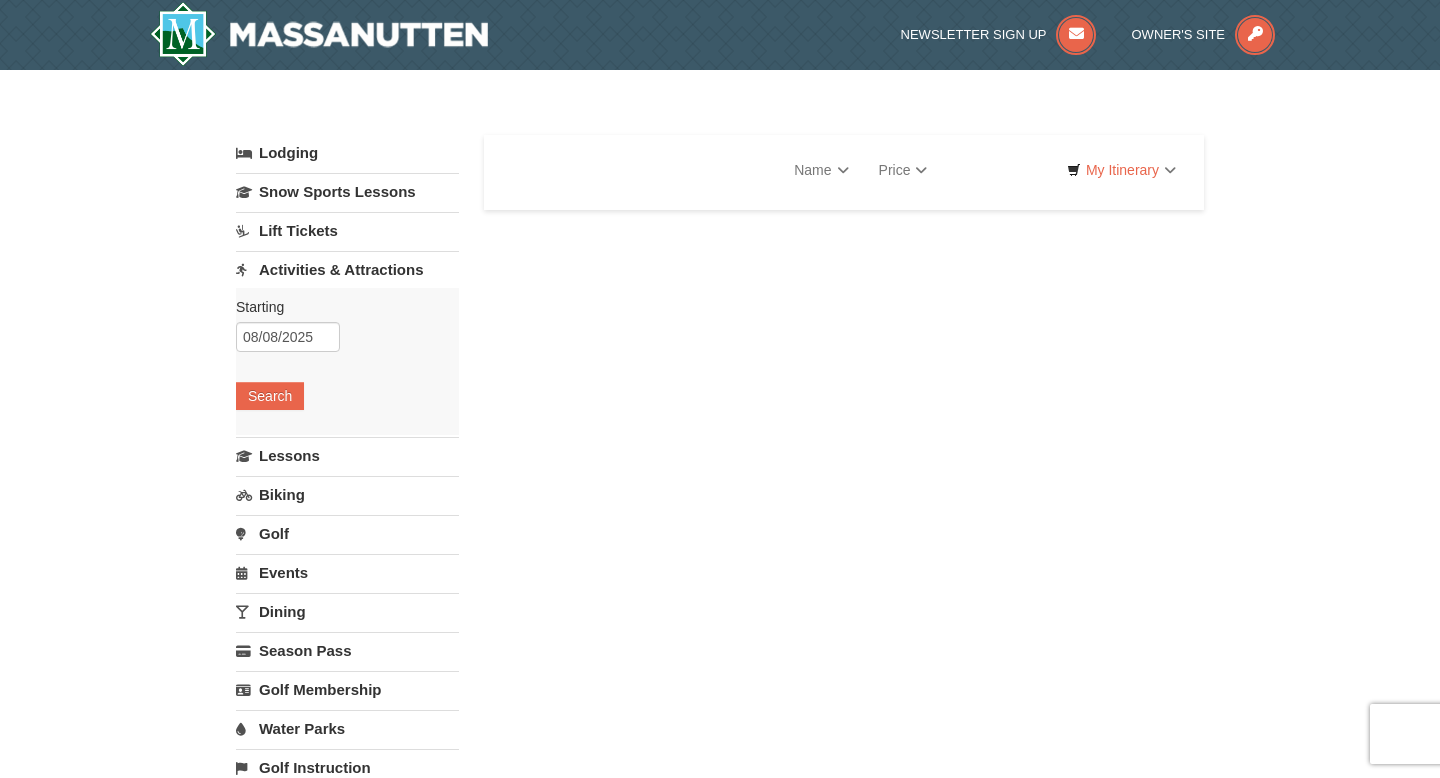 scroll, scrollTop: 0, scrollLeft: 0, axis: both 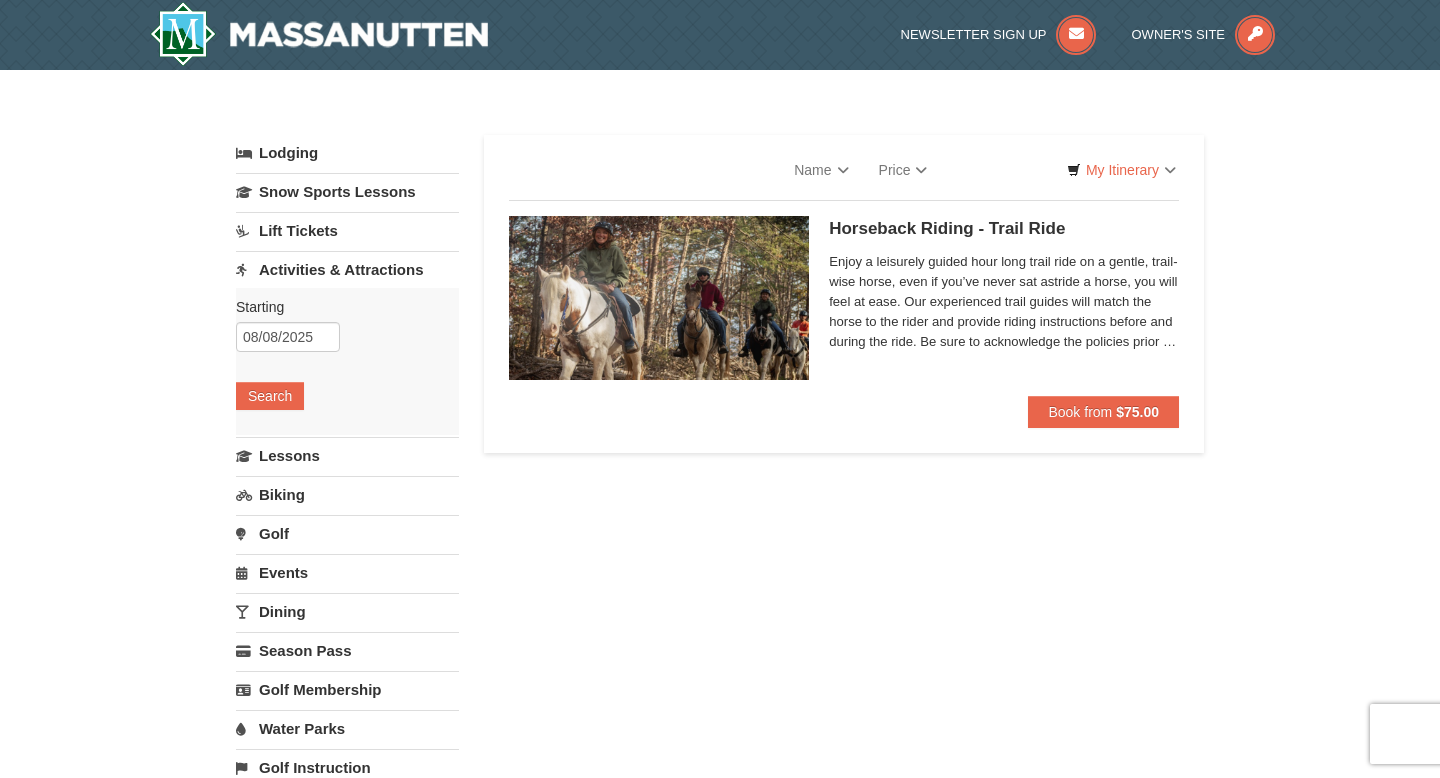 select on "8" 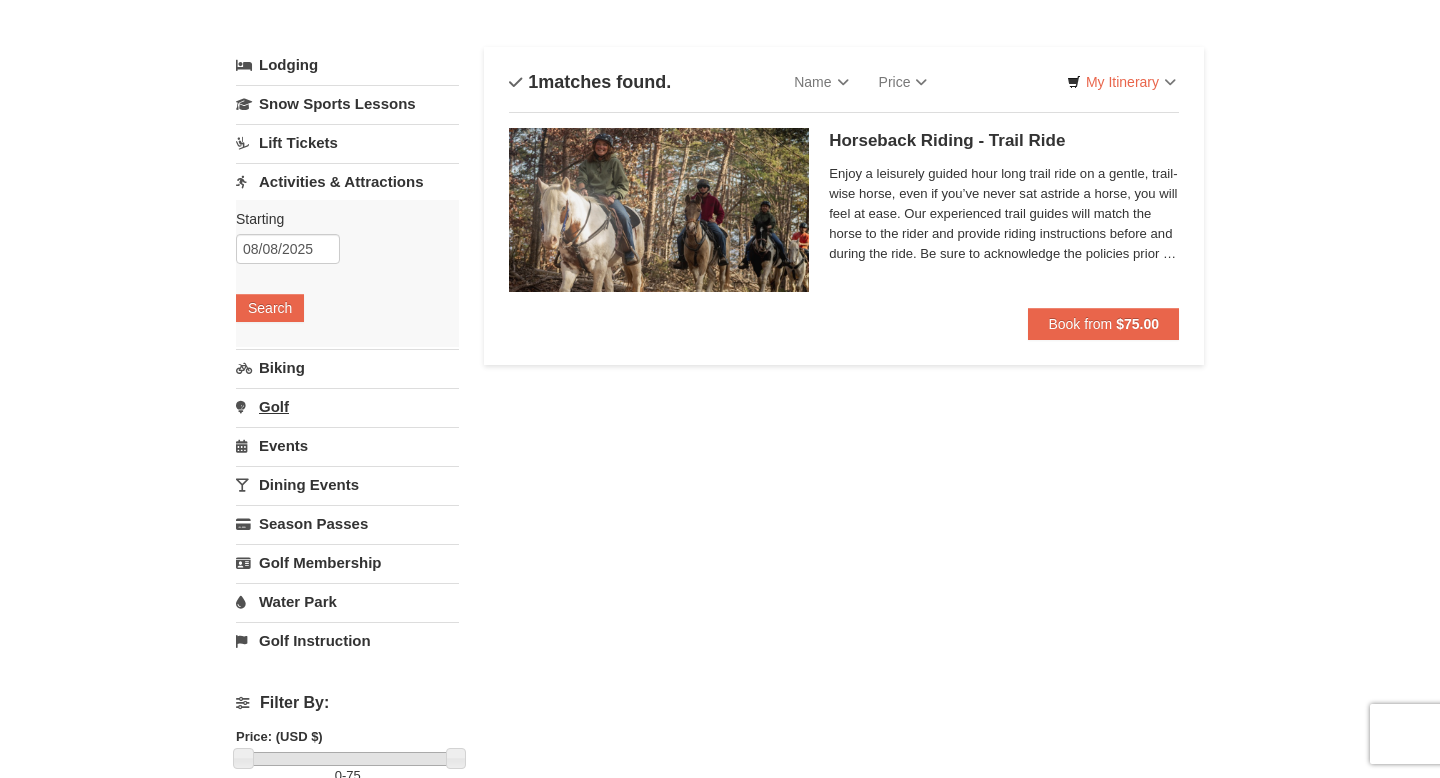 scroll, scrollTop: 91, scrollLeft: 0, axis: vertical 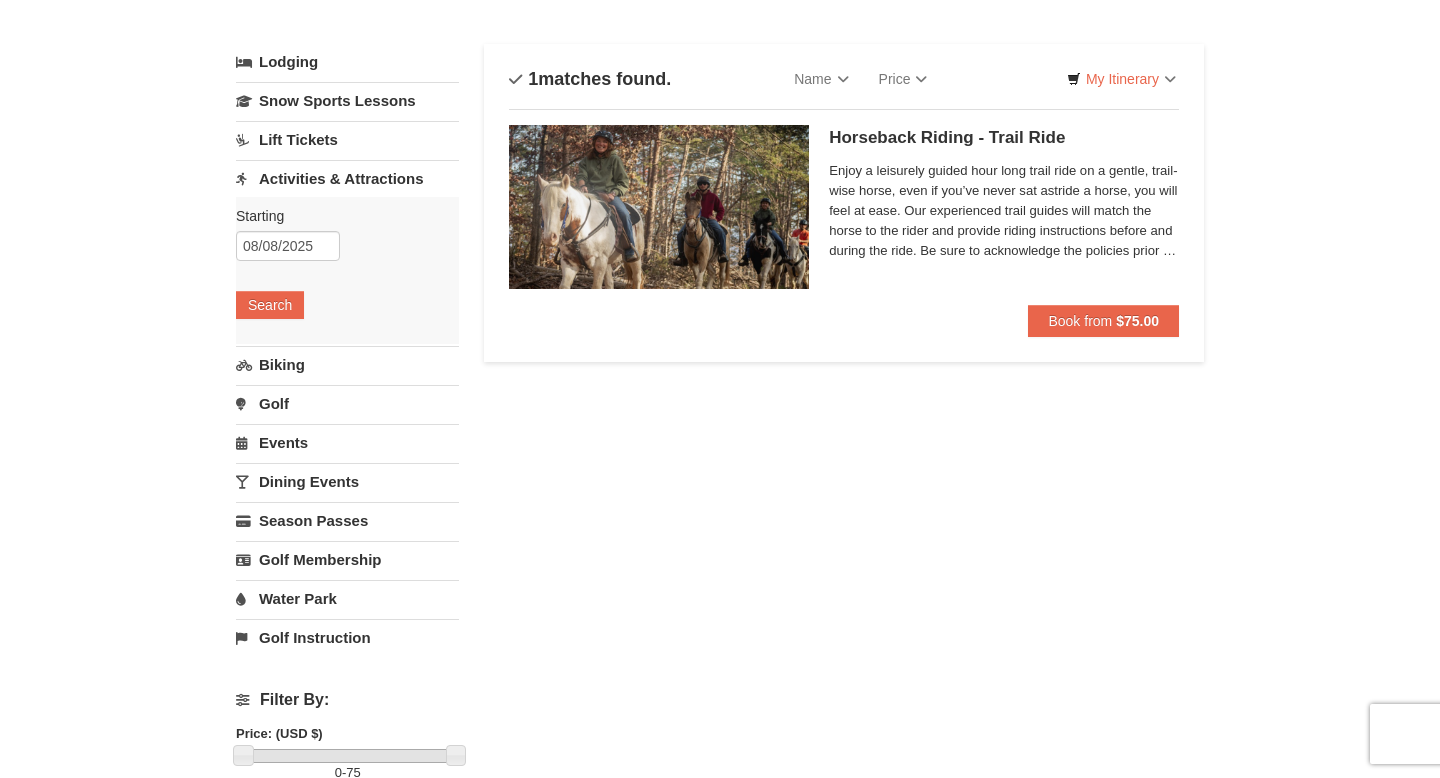 click on "Events" at bounding box center (347, 442) 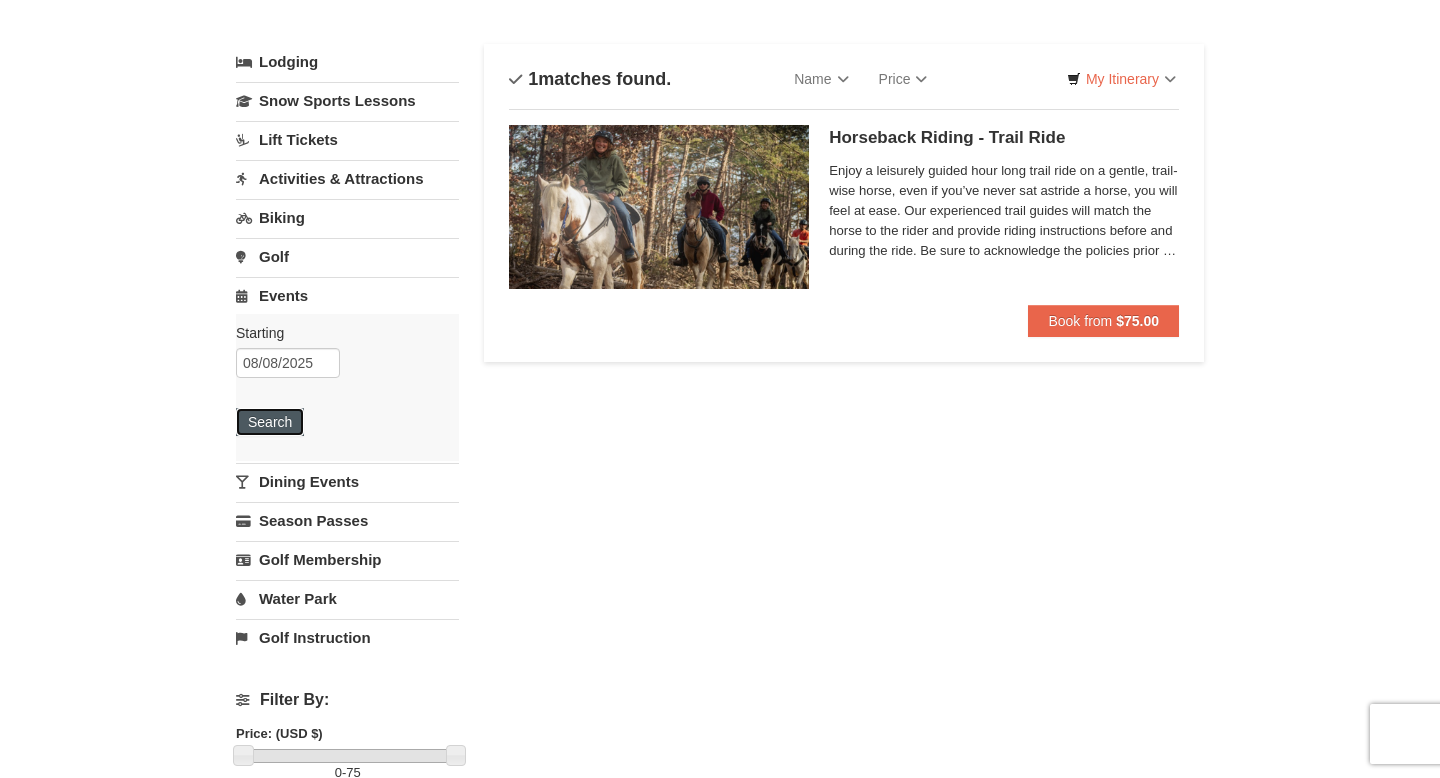 click on "Search" at bounding box center [270, 422] 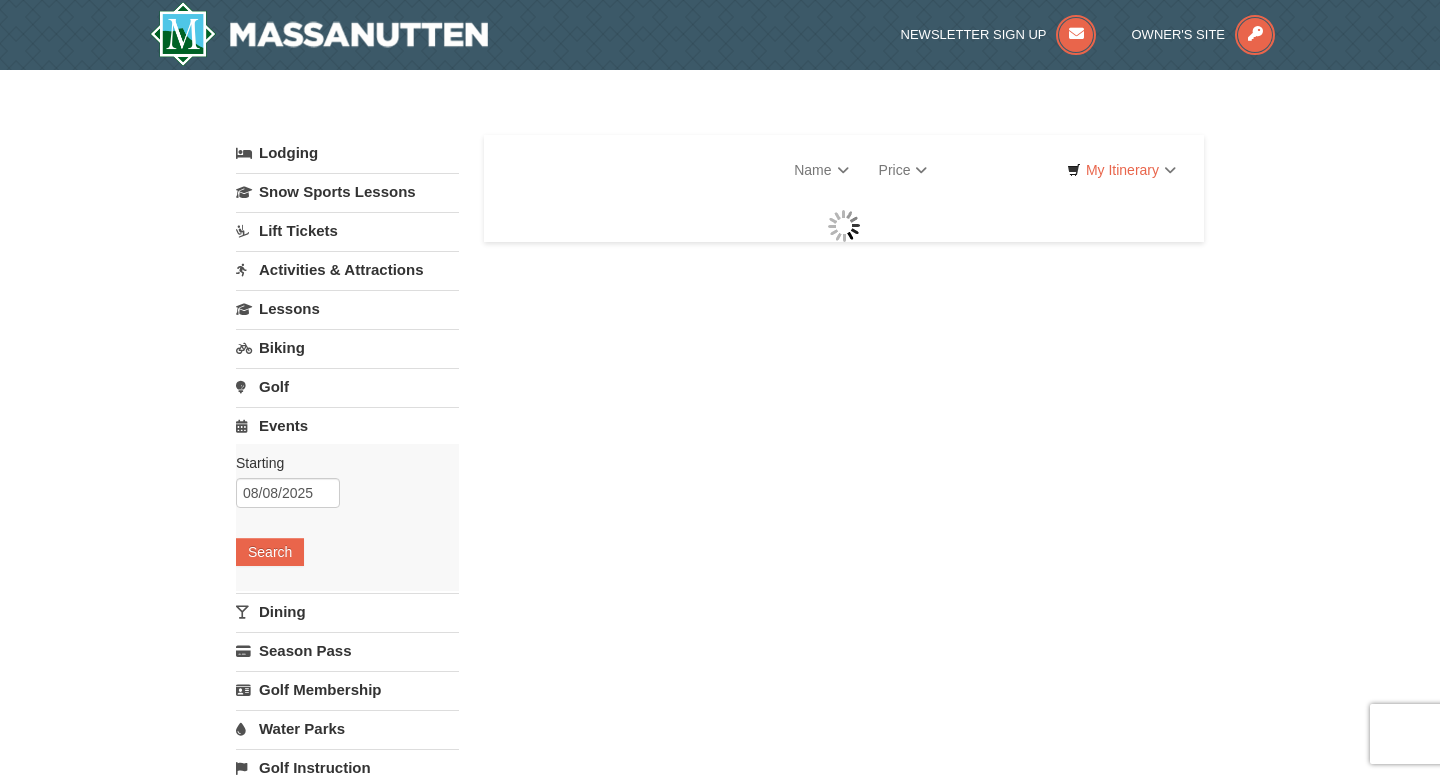 scroll, scrollTop: 0, scrollLeft: 0, axis: both 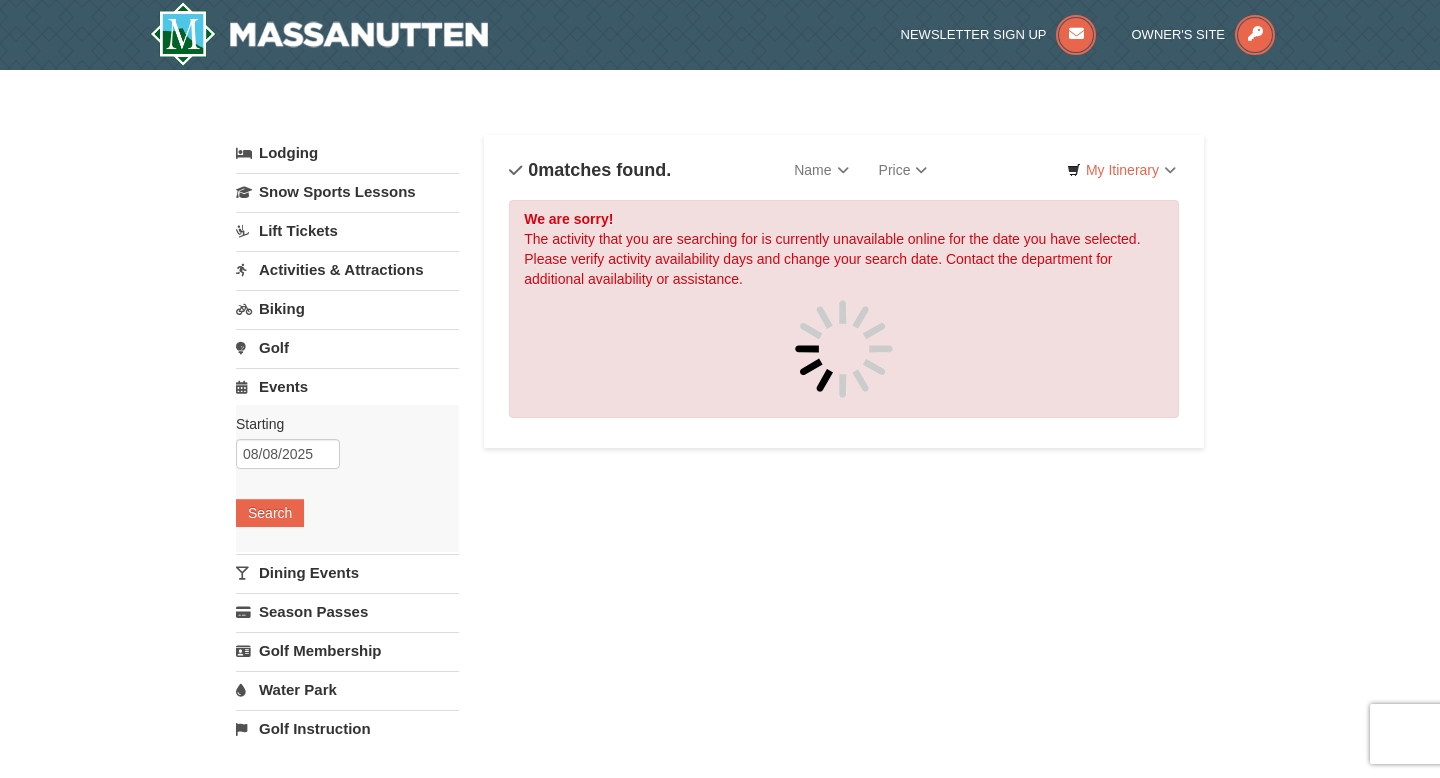 click on "Dining Events" at bounding box center [347, 572] 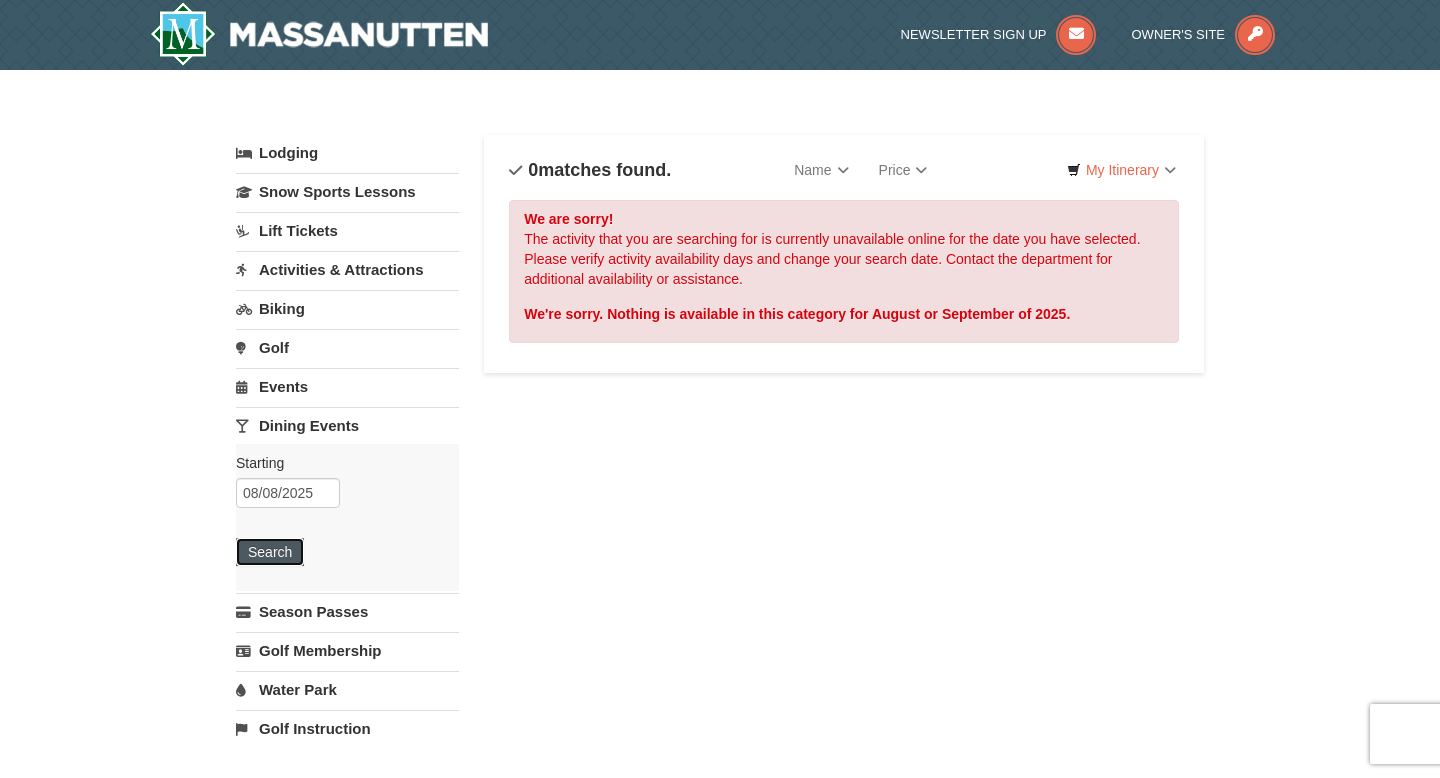 click on "Search" at bounding box center (270, 552) 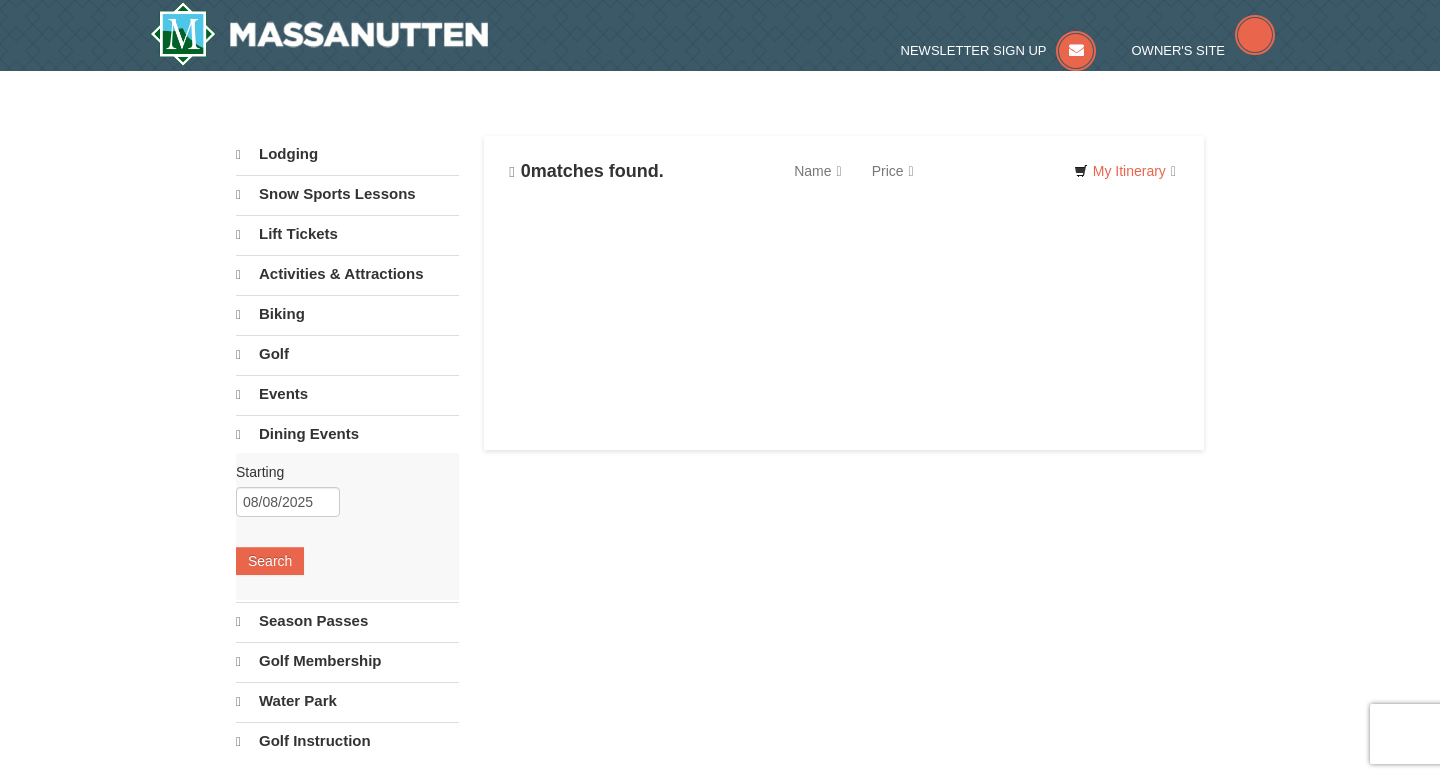 scroll, scrollTop: 0, scrollLeft: 0, axis: both 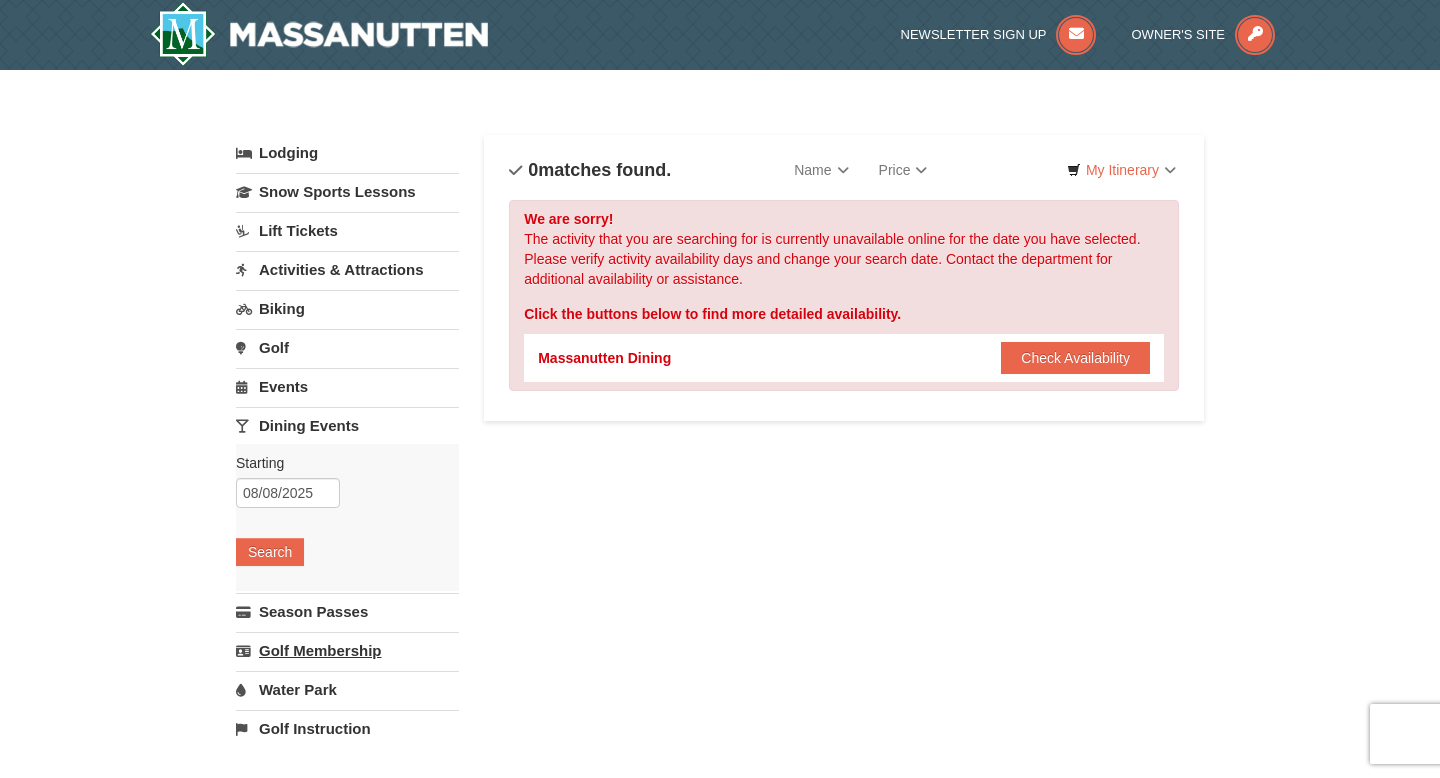 click on "Golf Membership" at bounding box center [347, 650] 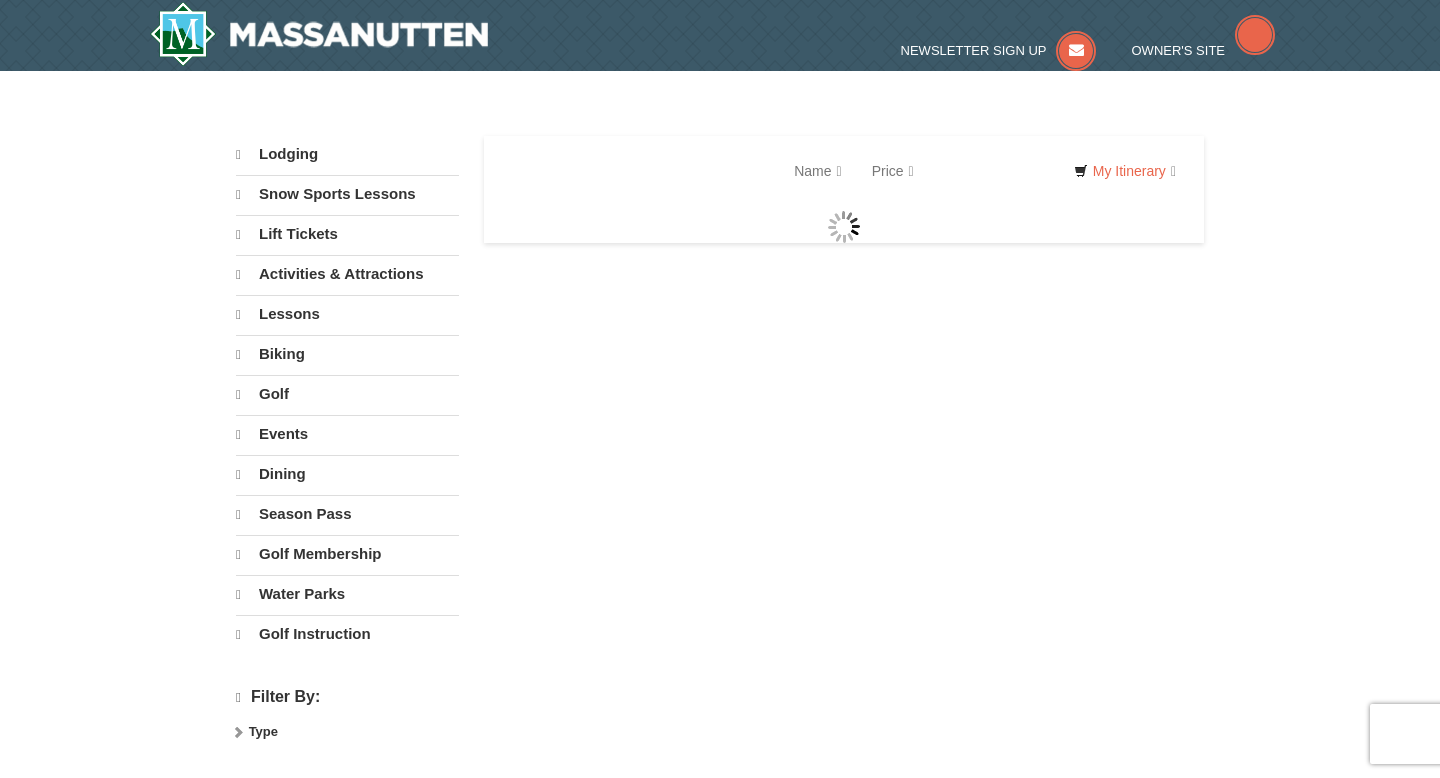 scroll, scrollTop: 0, scrollLeft: 0, axis: both 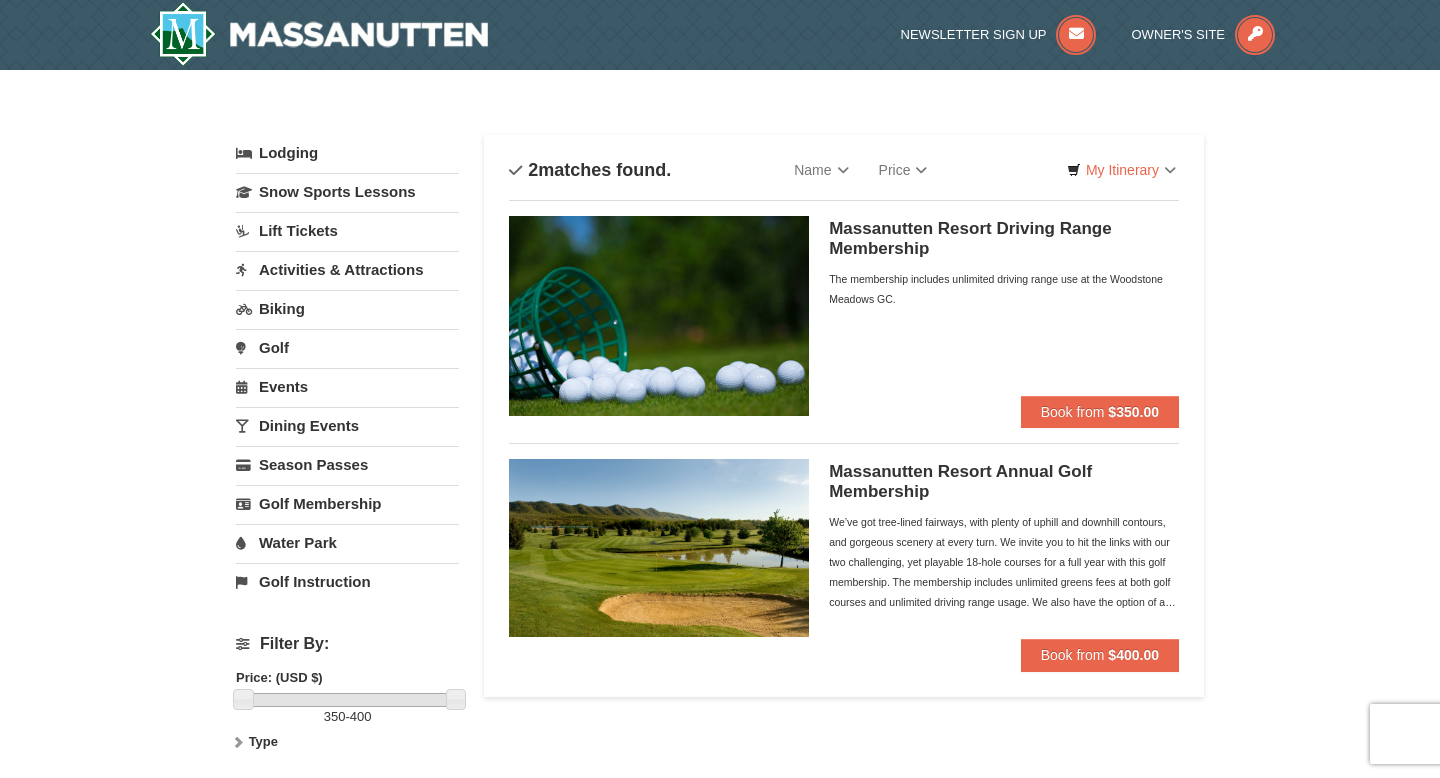 click on "Golf" at bounding box center [347, 347] 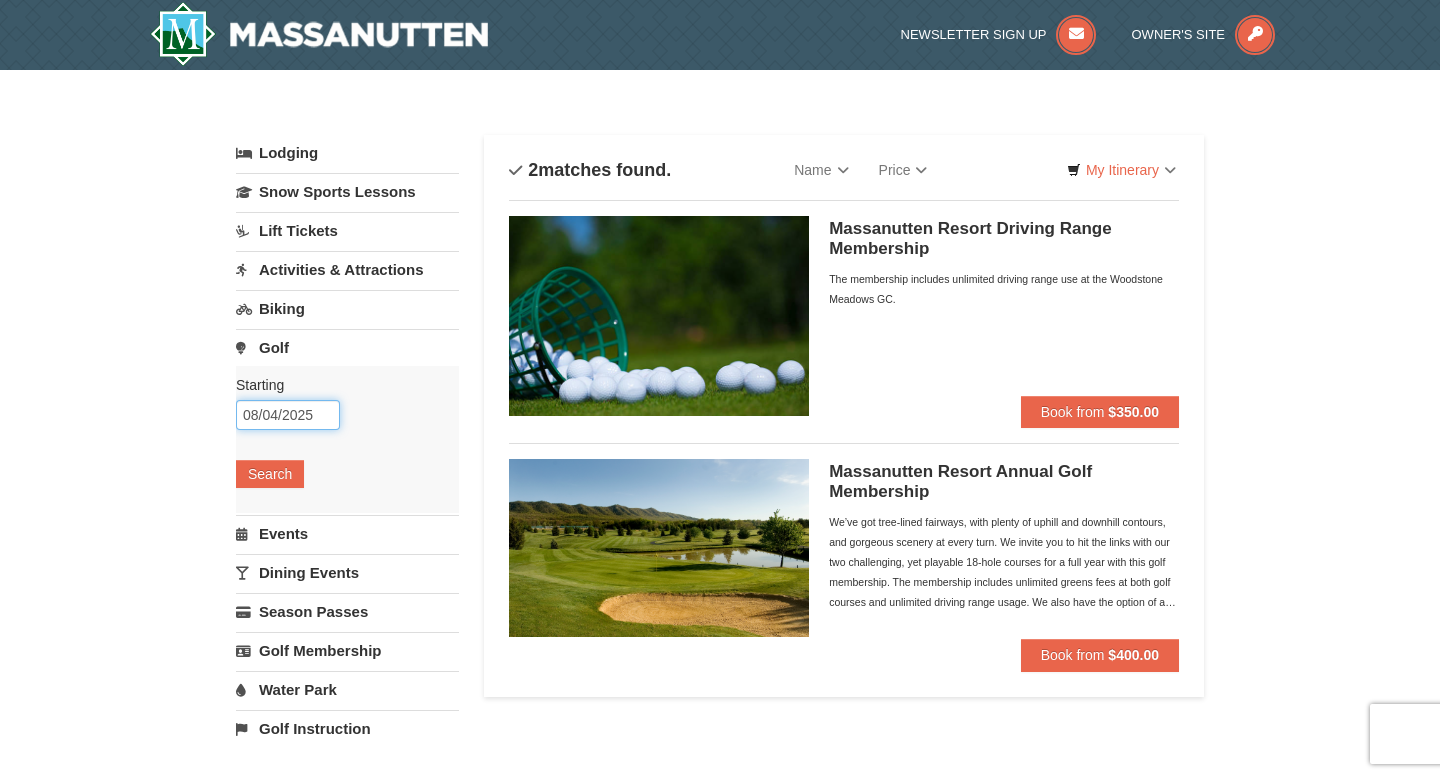 click on "08/04/2025" at bounding box center (288, 415) 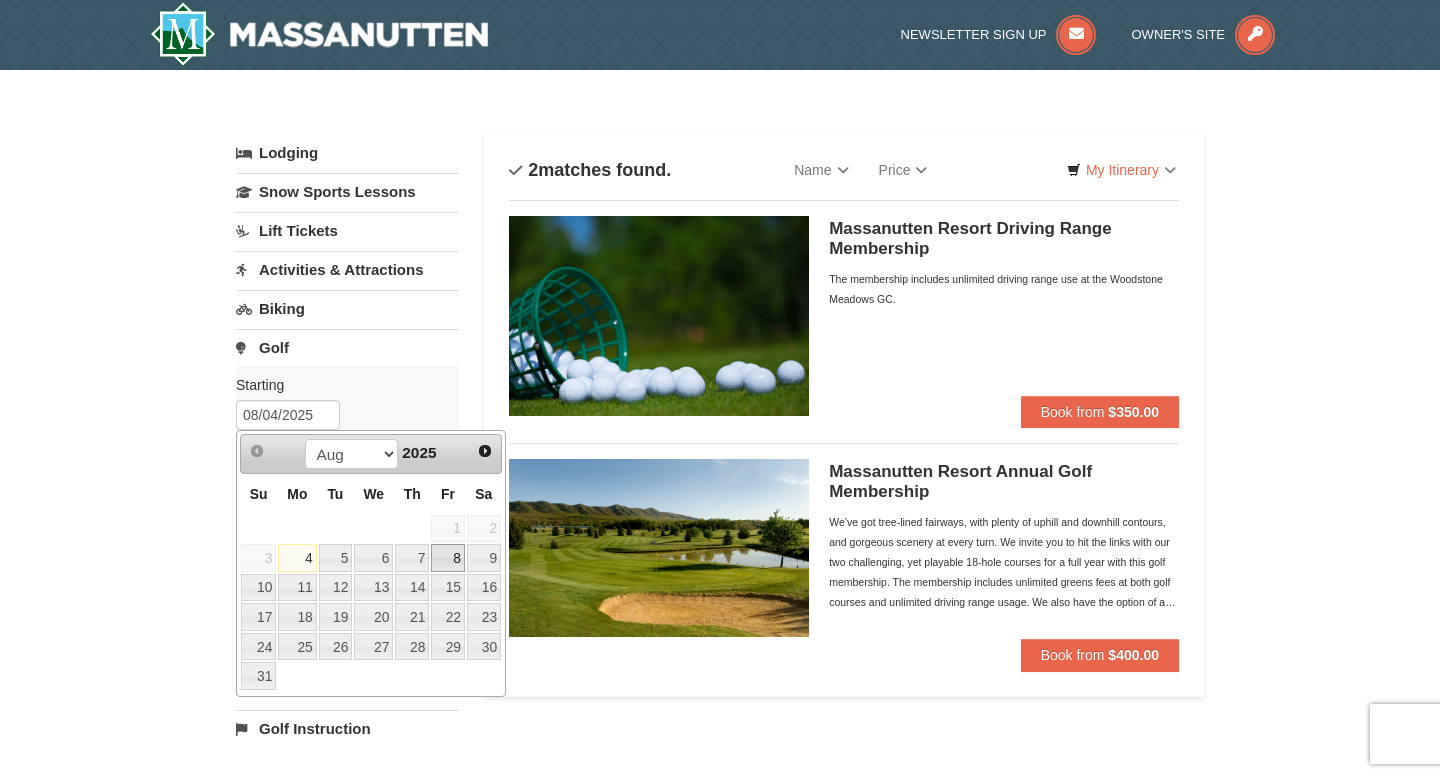click on "8" at bounding box center [448, 558] 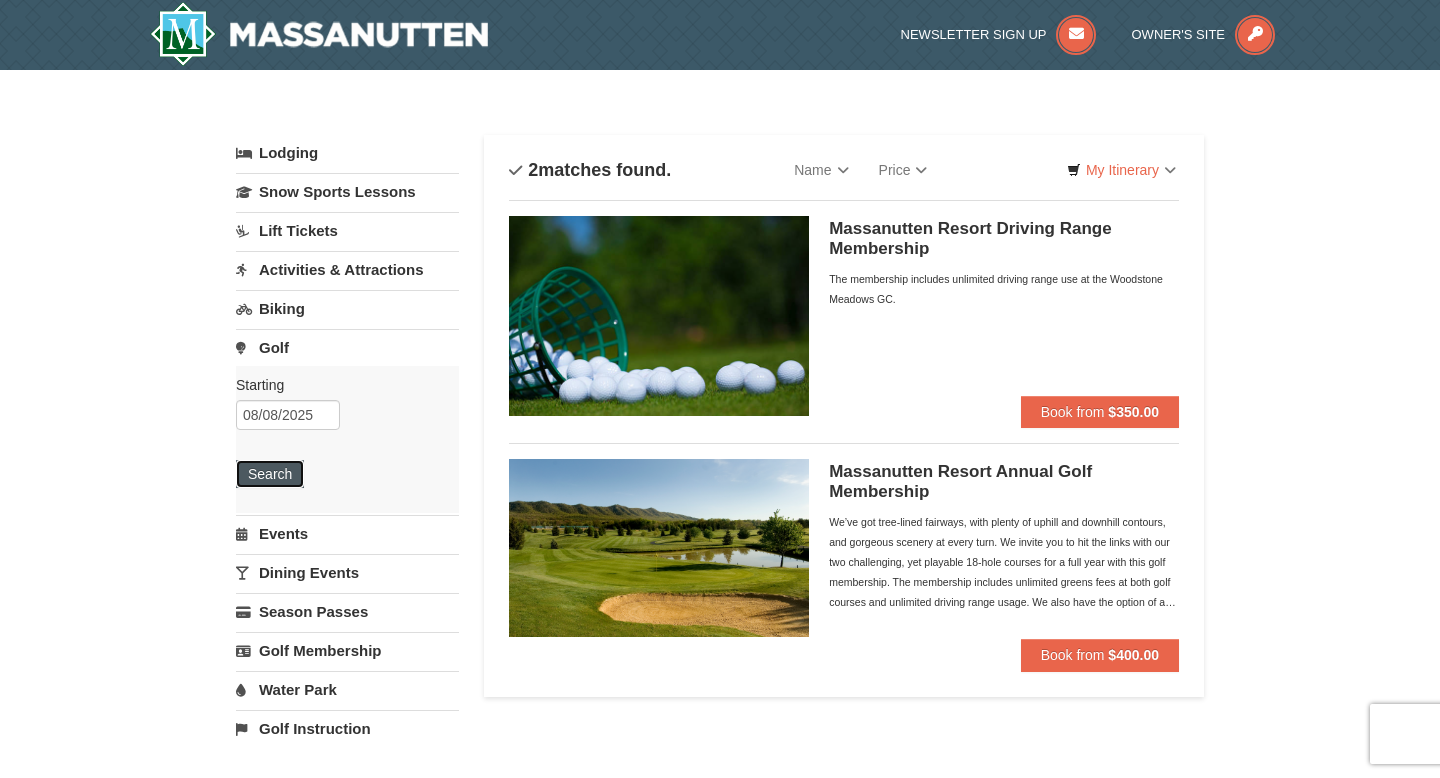 click on "Search" at bounding box center [270, 474] 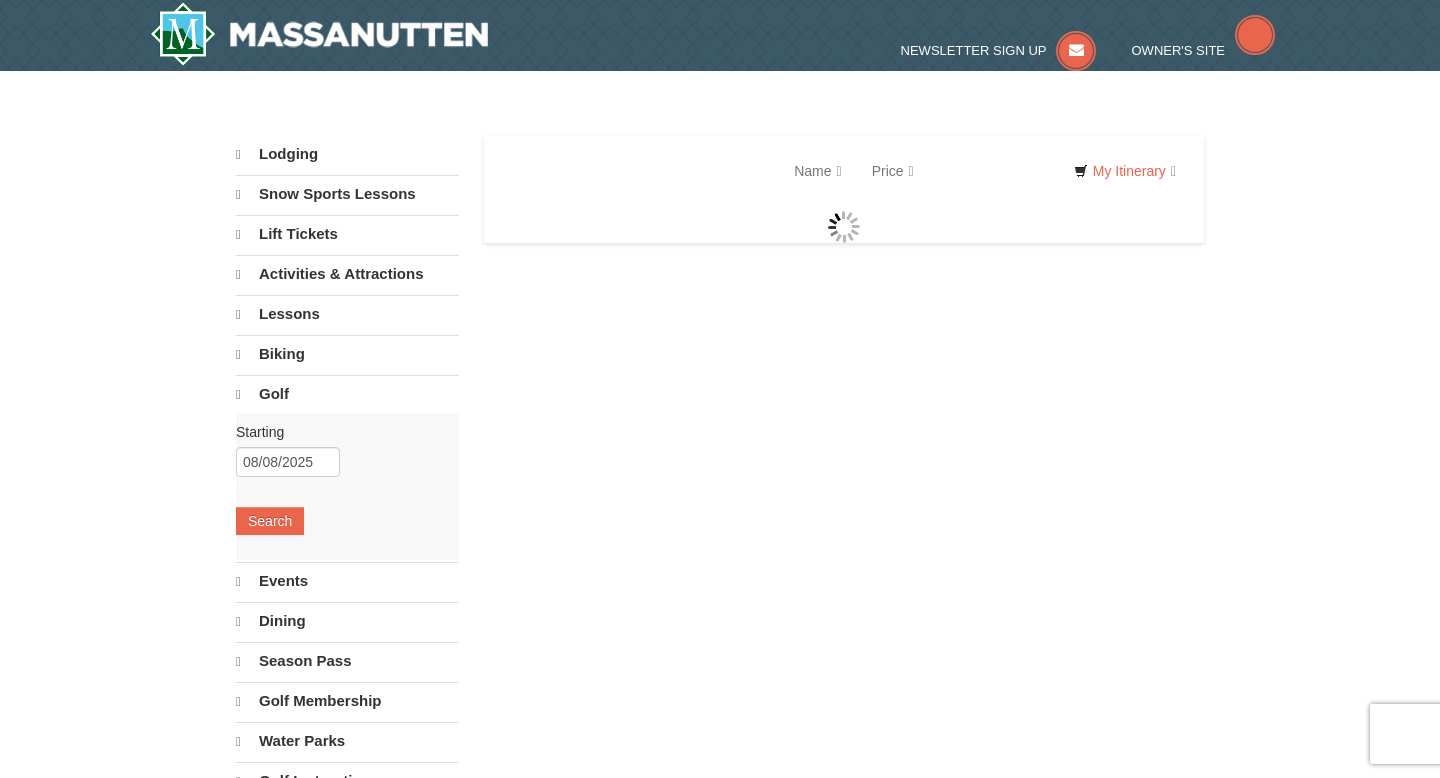 scroll, scrollTop: 0, scrollLeft: 0, axis: both 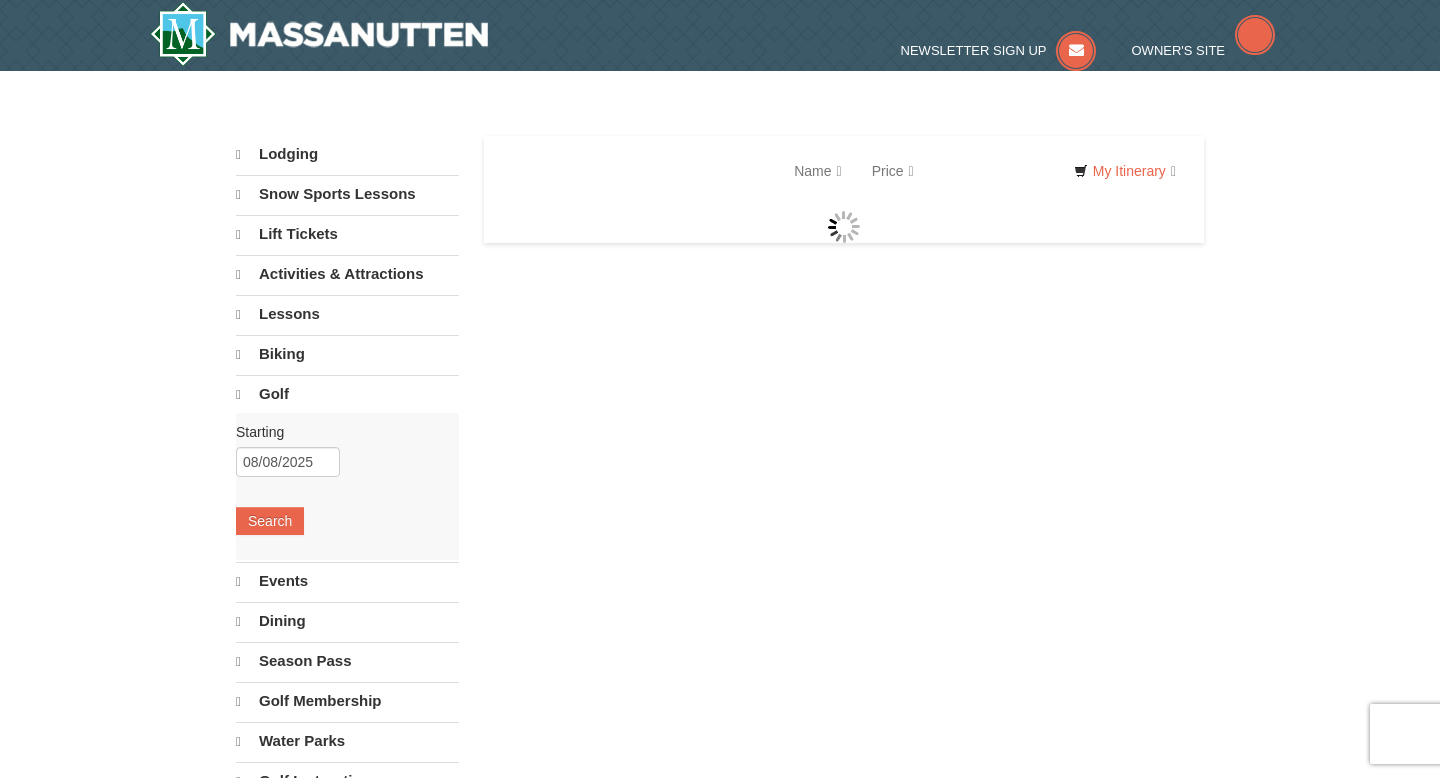 select on "8" 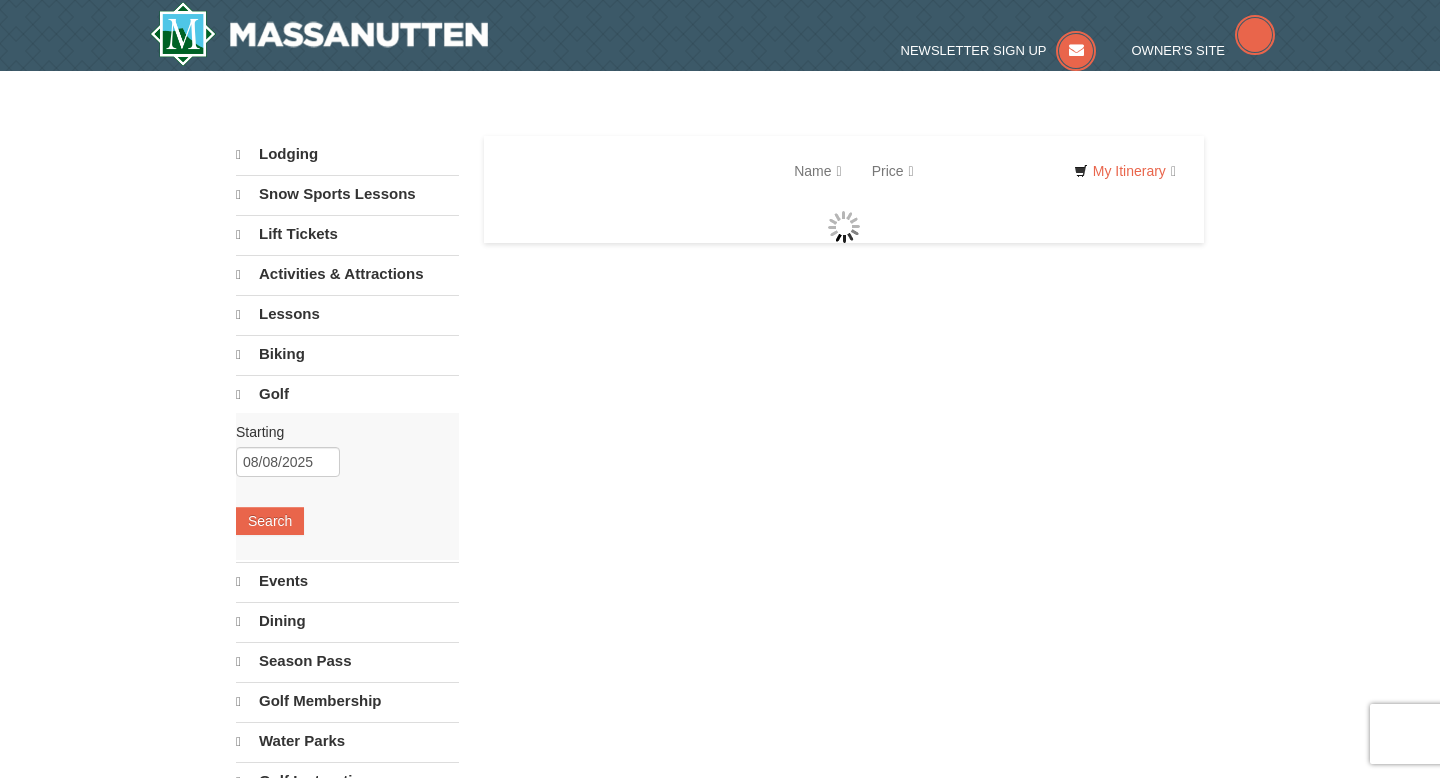 select on "8" 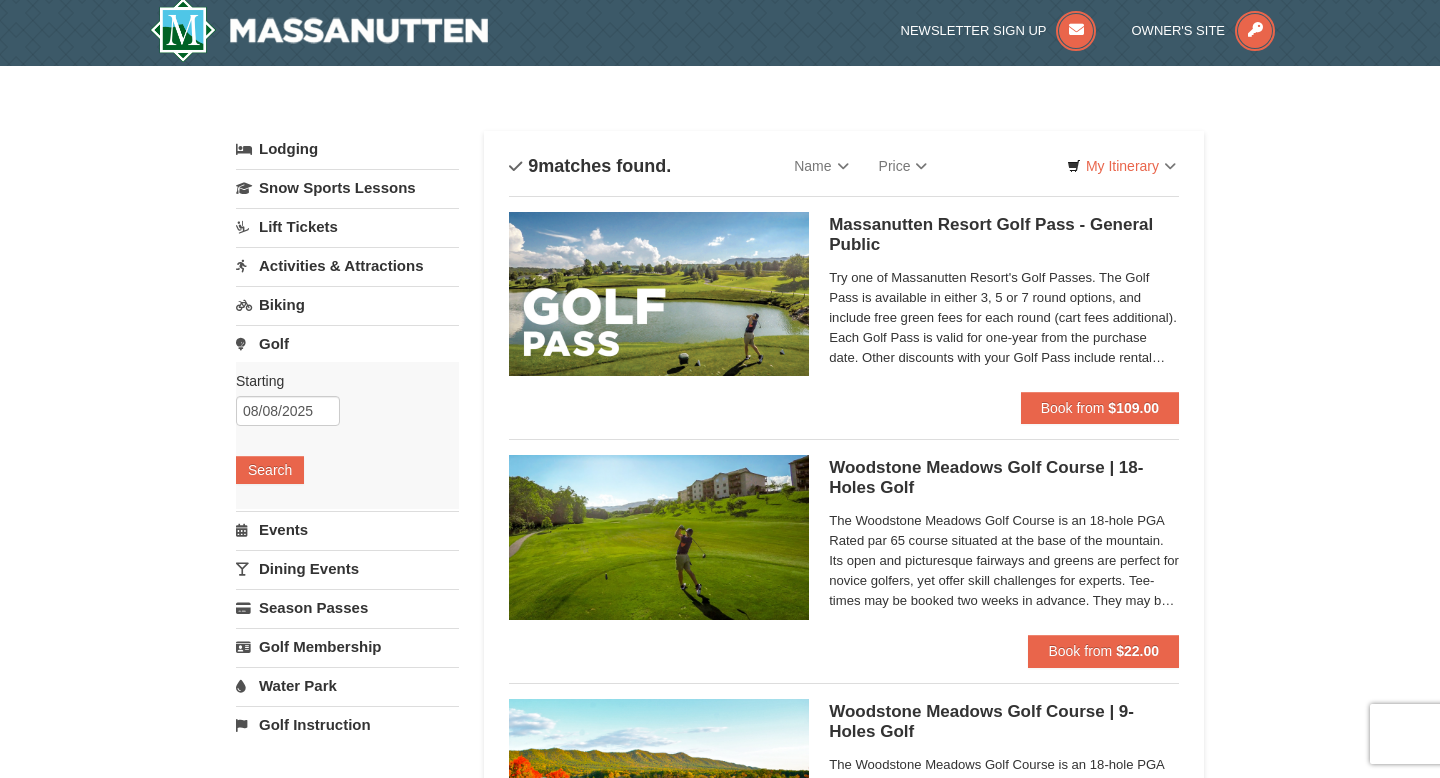 scroll, scrollTop: 0, scrollLeft: 0, axis: both 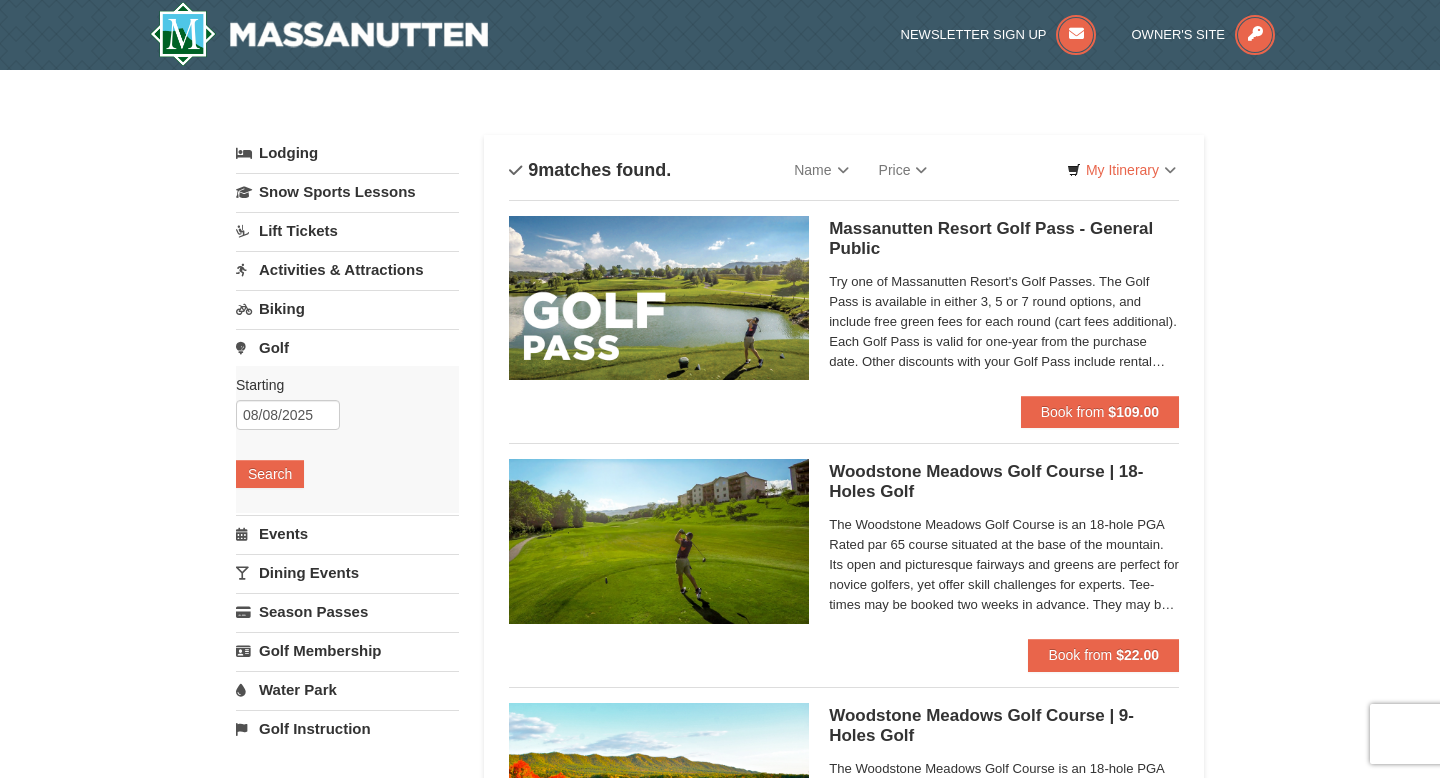 click on "Activities & Attractions" at bounding box center [347, 269] 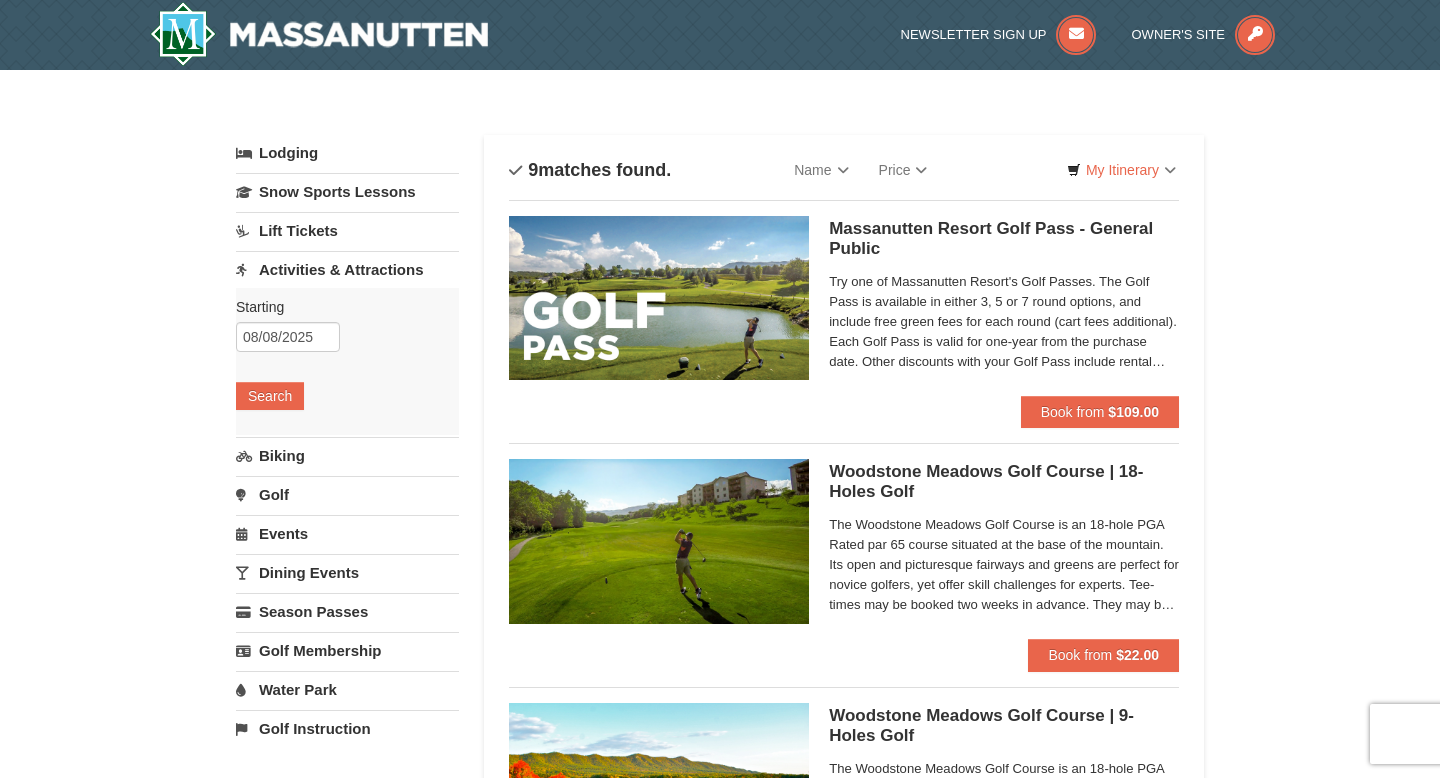 click on "Starting Please format dates MM/DD/YYYY Please format dates MM/DD/YYYY
08/08/2025
Search" at bounding box center [347, 361] 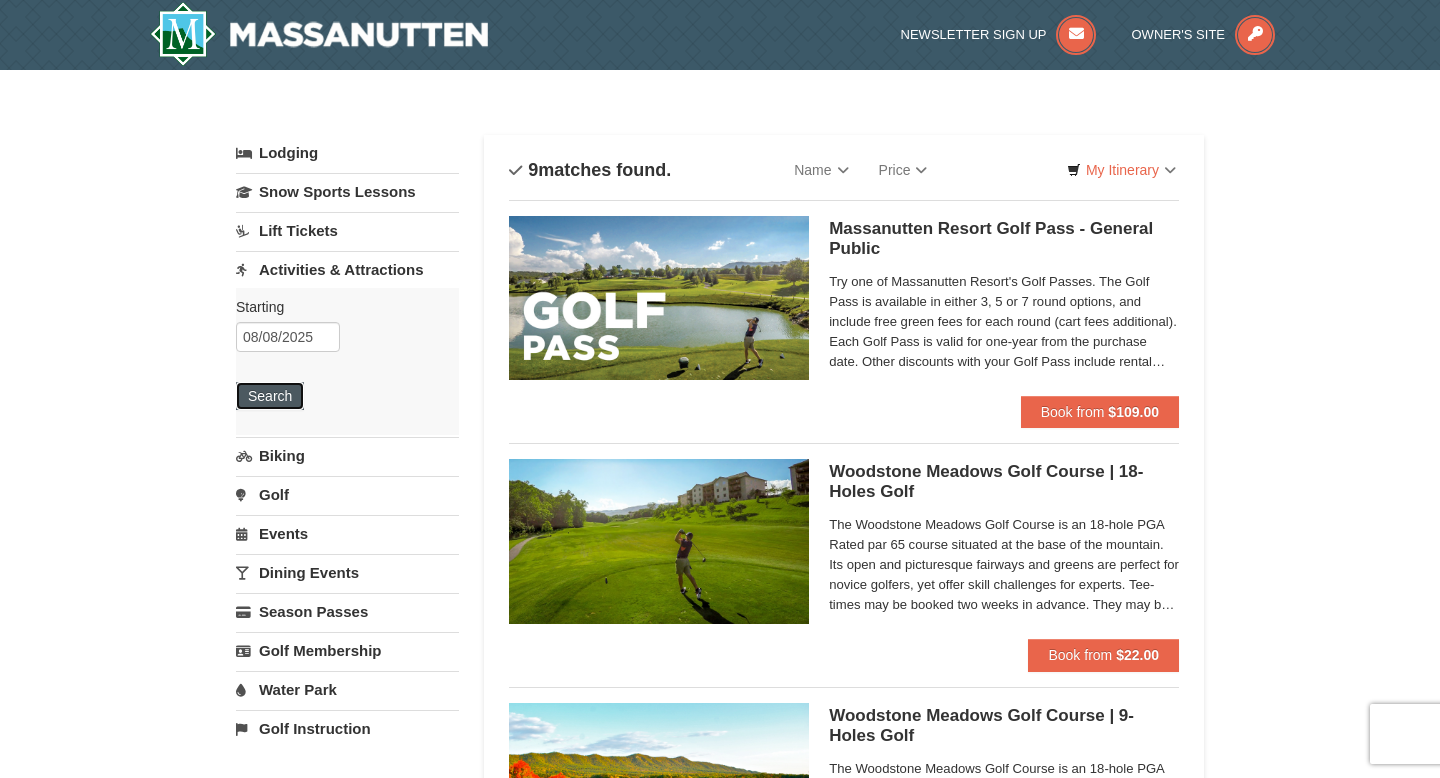 click on "Search" at bounding box center (270, 396) 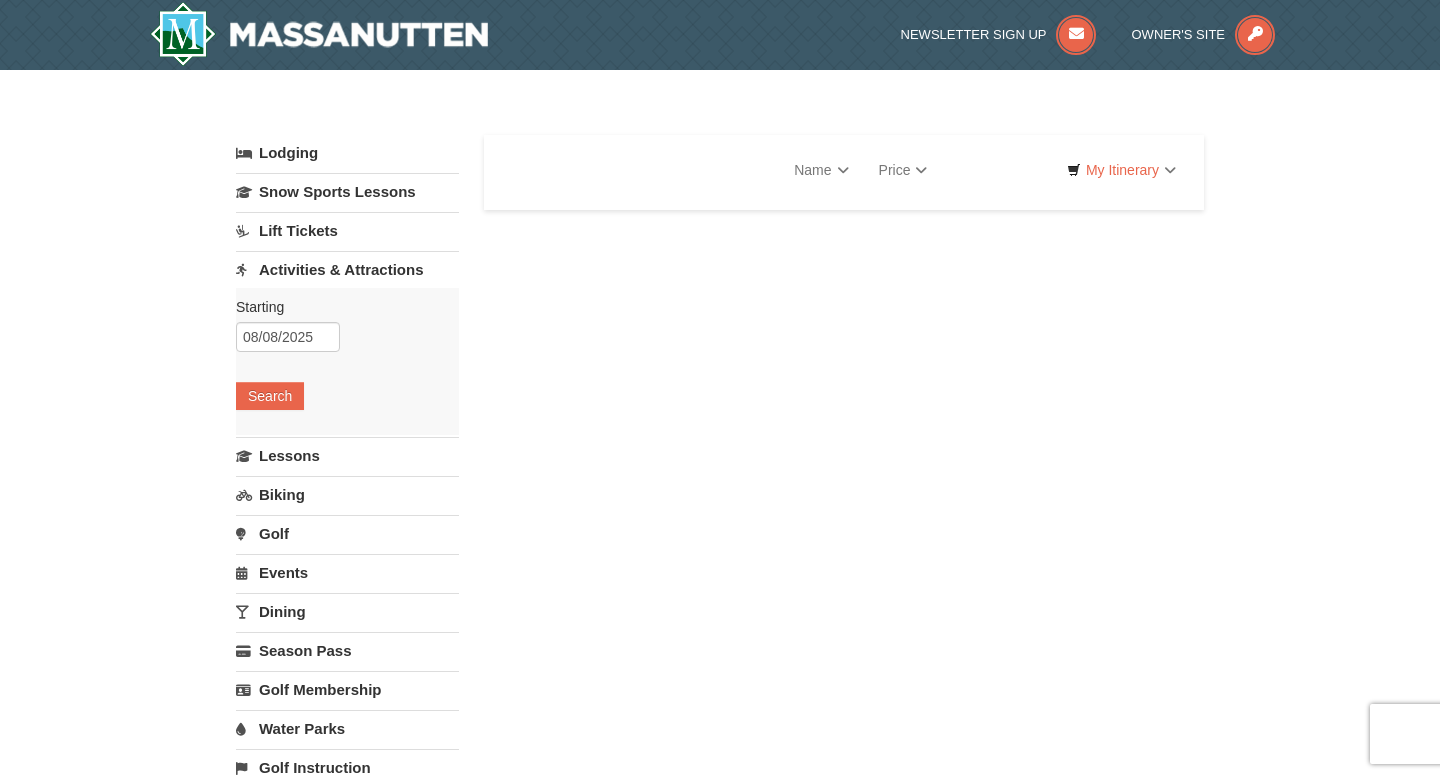 scroll, scrollTop: 0, scrollLeft: 0, axis: both 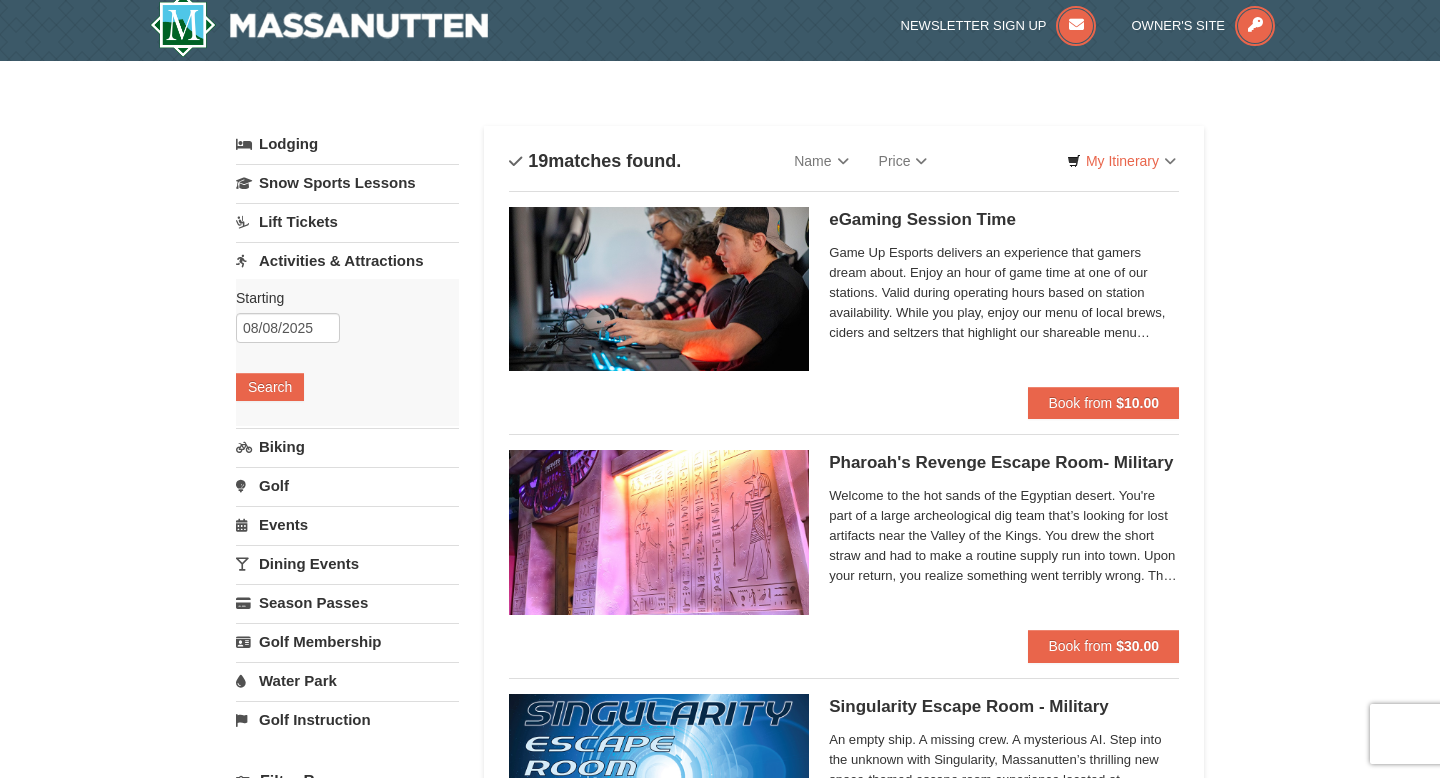click on "Biking" at bounding box center (347, 446) 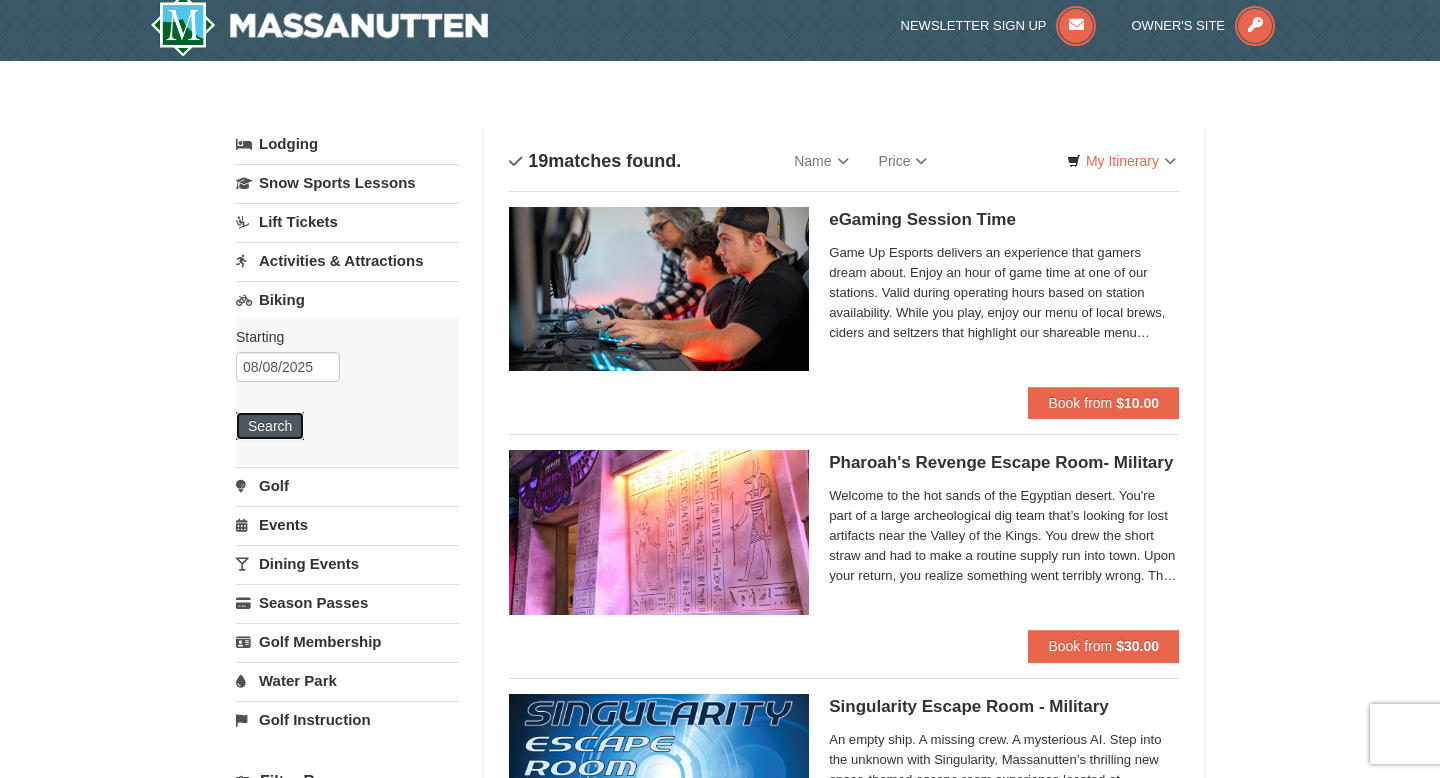 click on "Search" at bounding box center (270, 426) 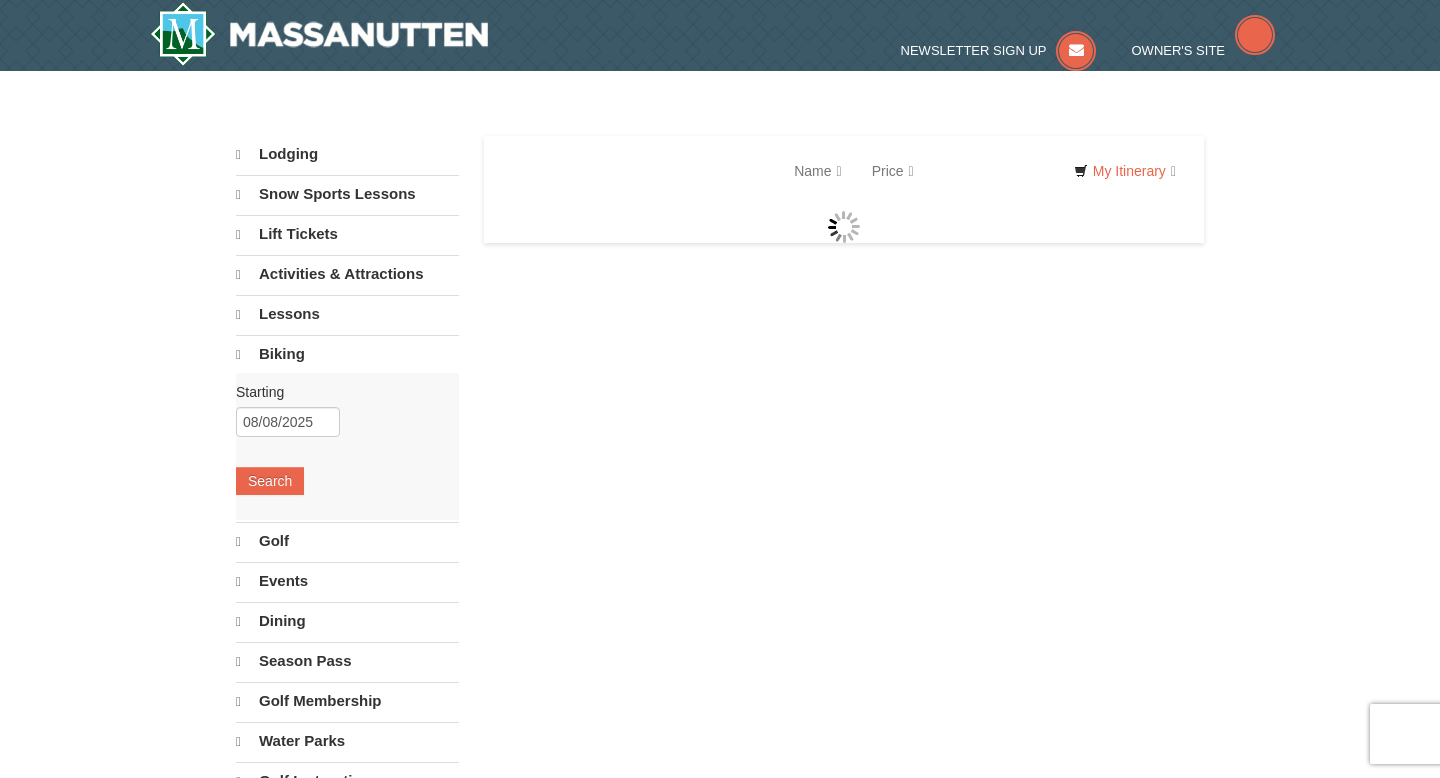scroll, scrollTop: 0, scrollLeft: 0, axis: both 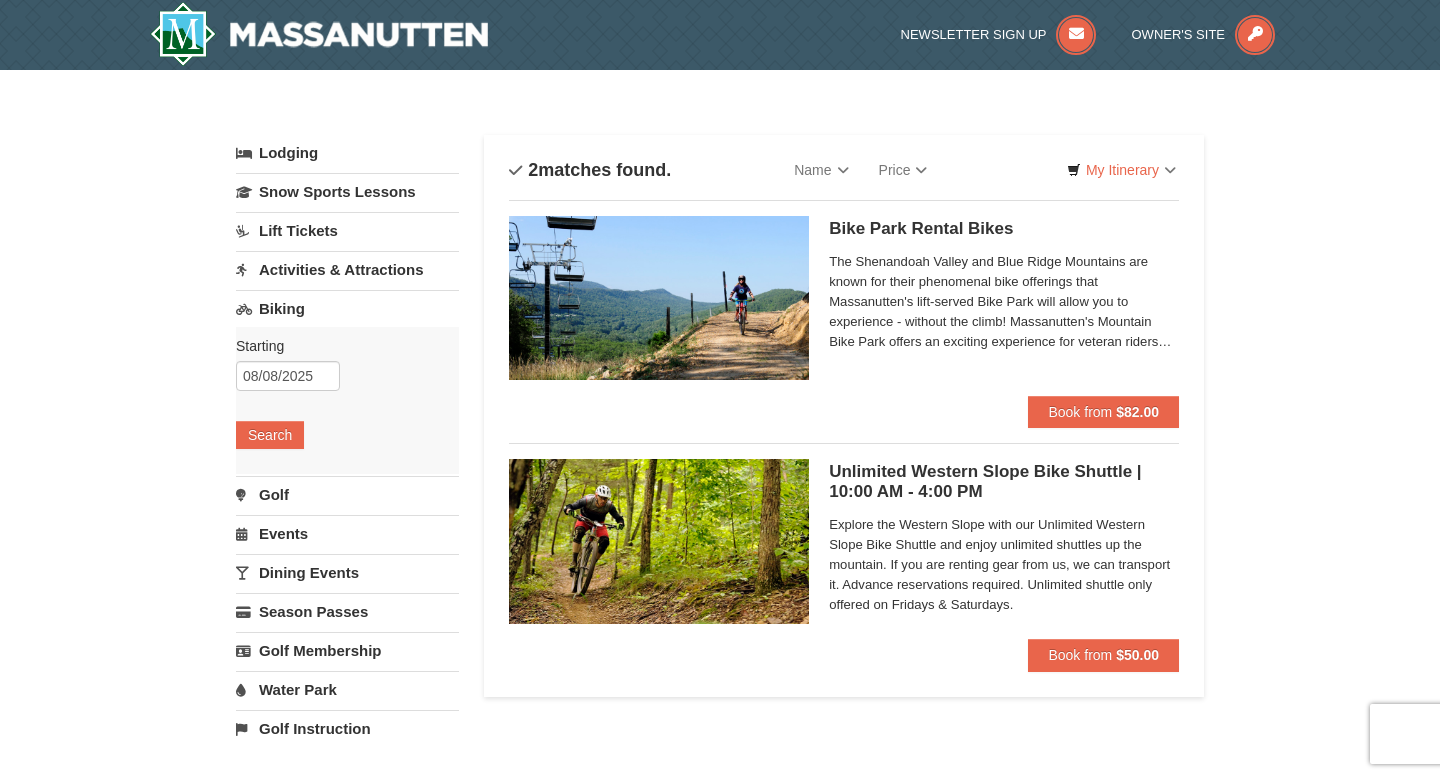 click on "Events" at bounding box center (347, 533) 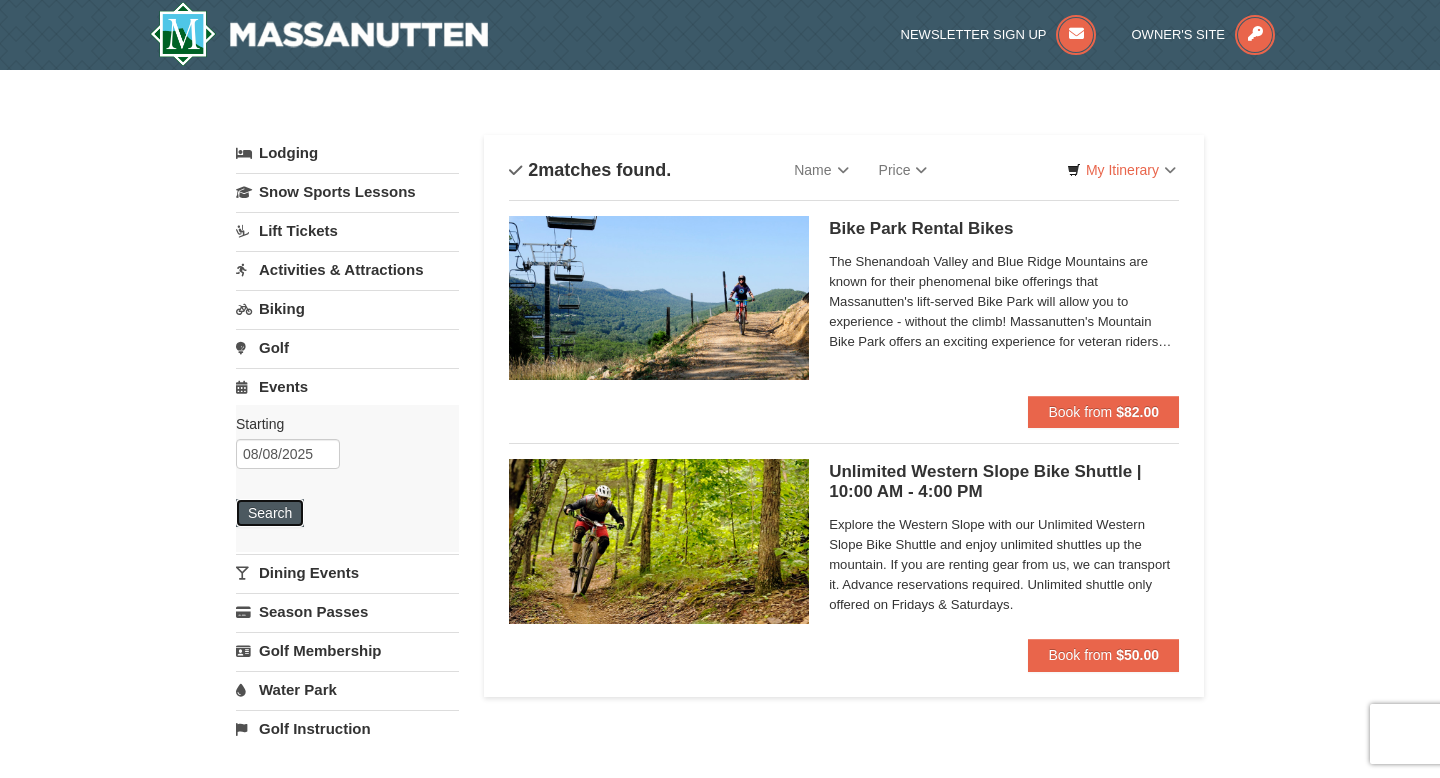 click on "Search" at bounding box center [270, 513] 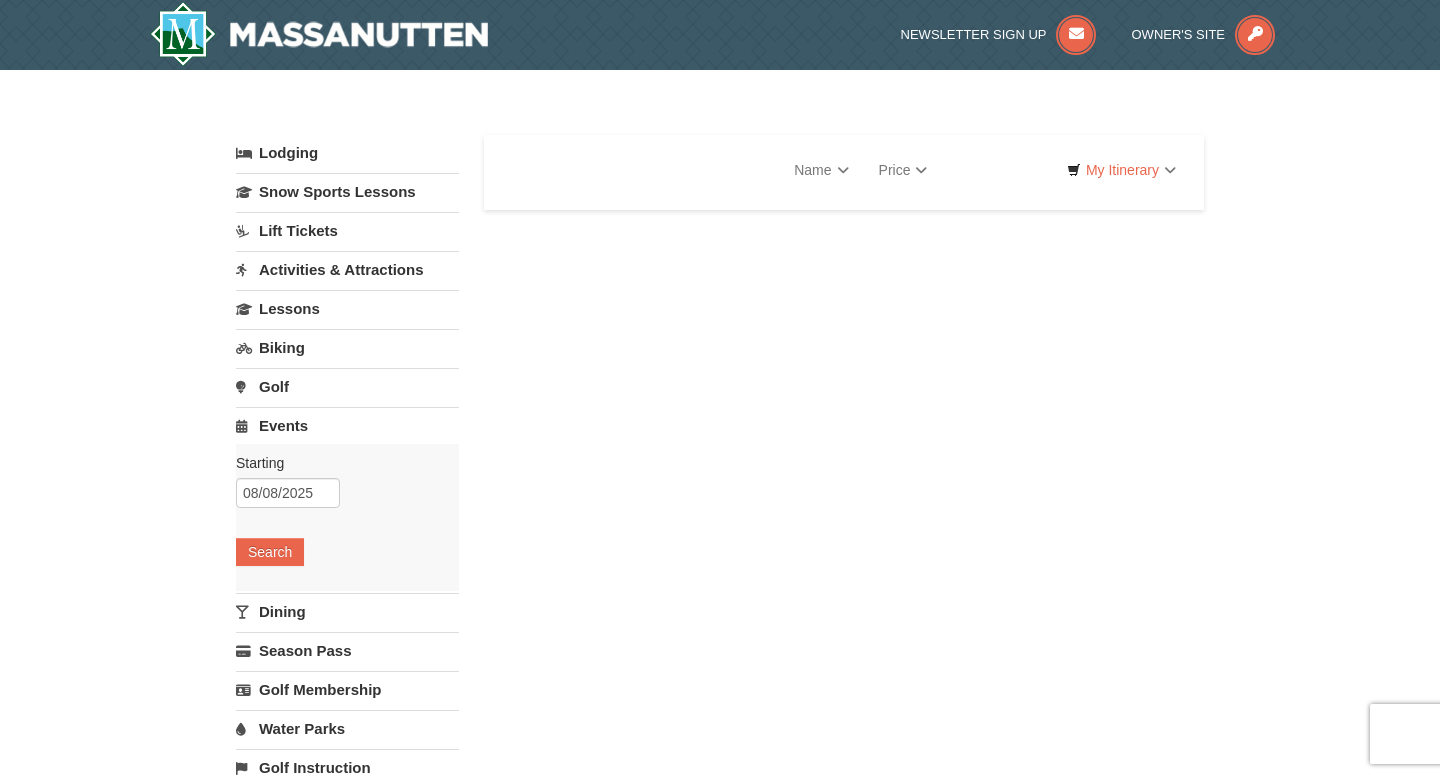 scroll, scrollTop: 0, scrollLeft: 0, axis: both 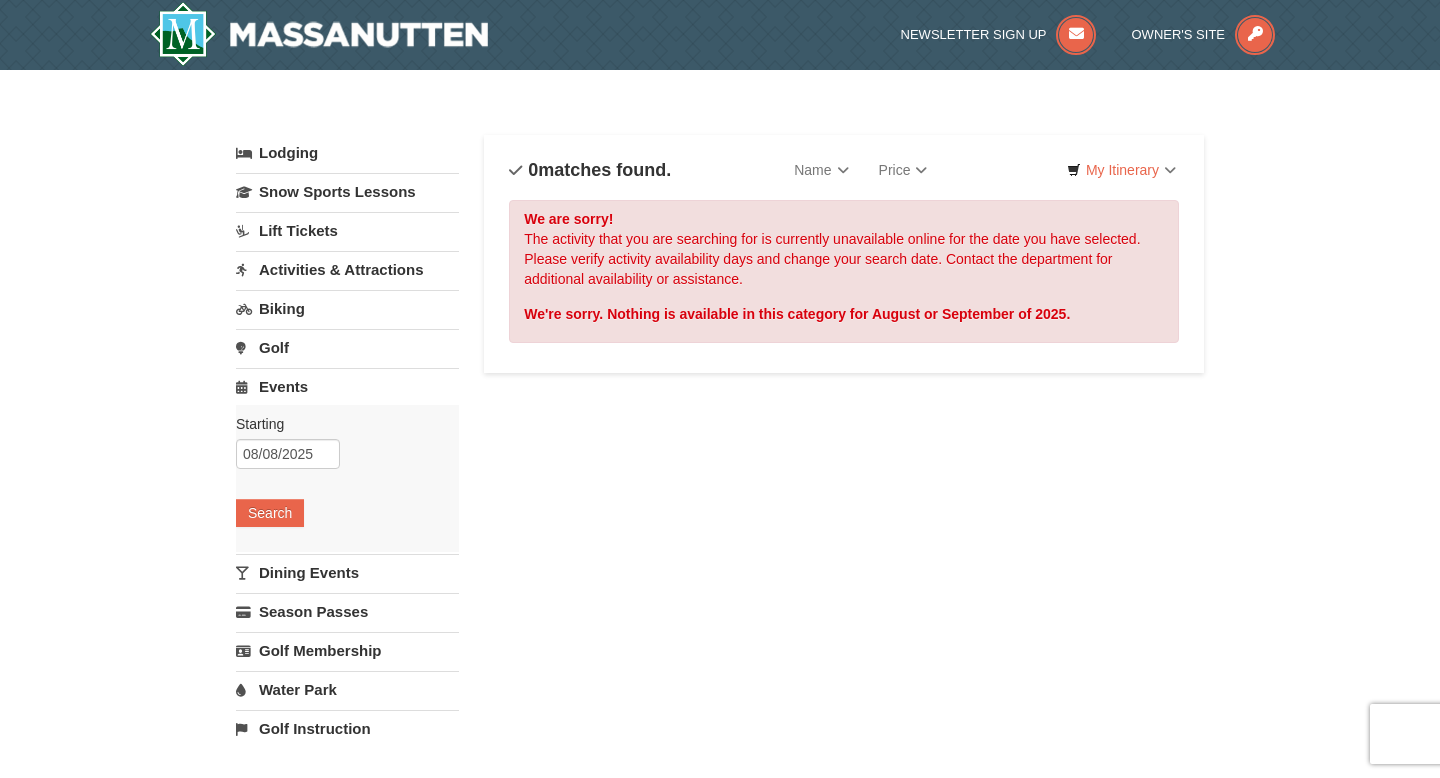 click on "Activities & Attractions" at bounding box center (347, 269) 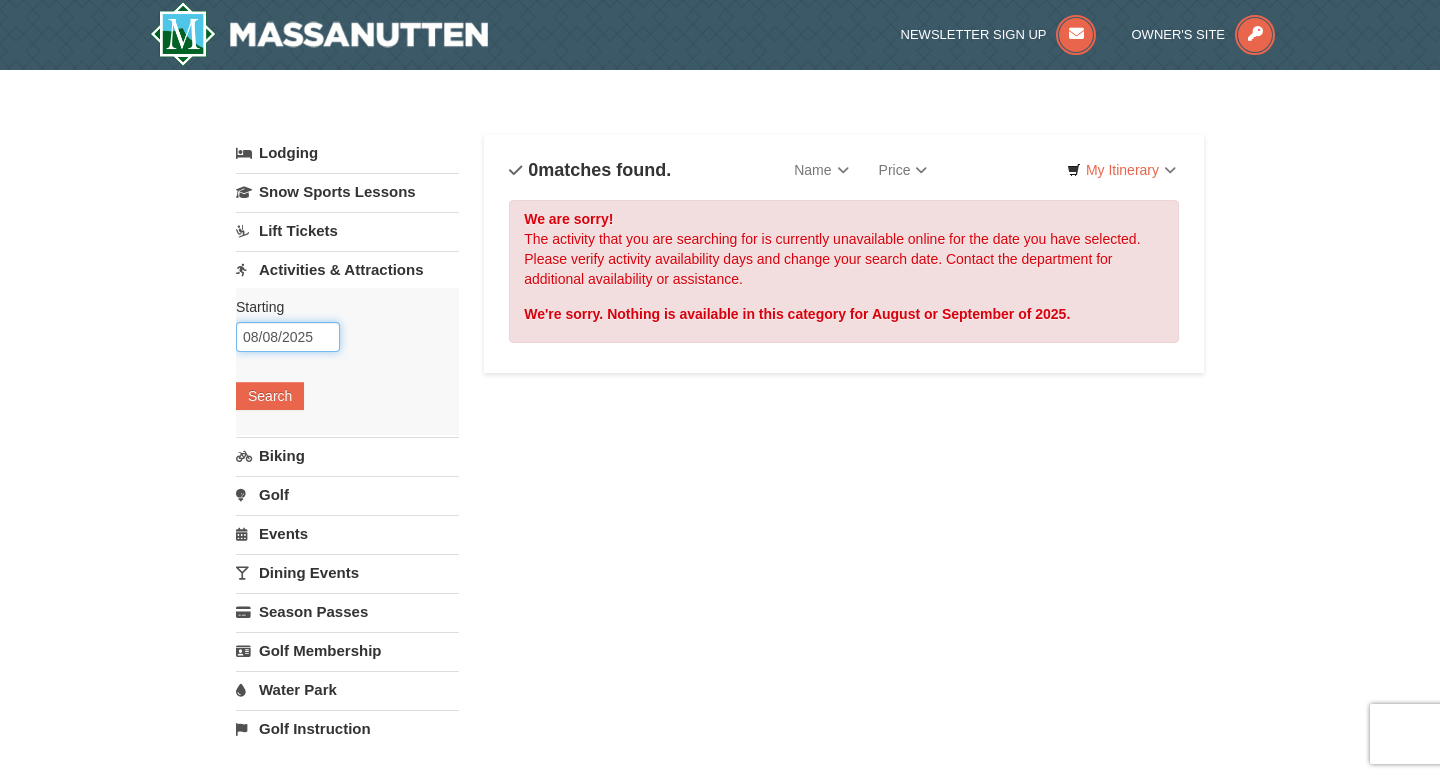 click on "08/08/2025" at bounding box center (288, 337) 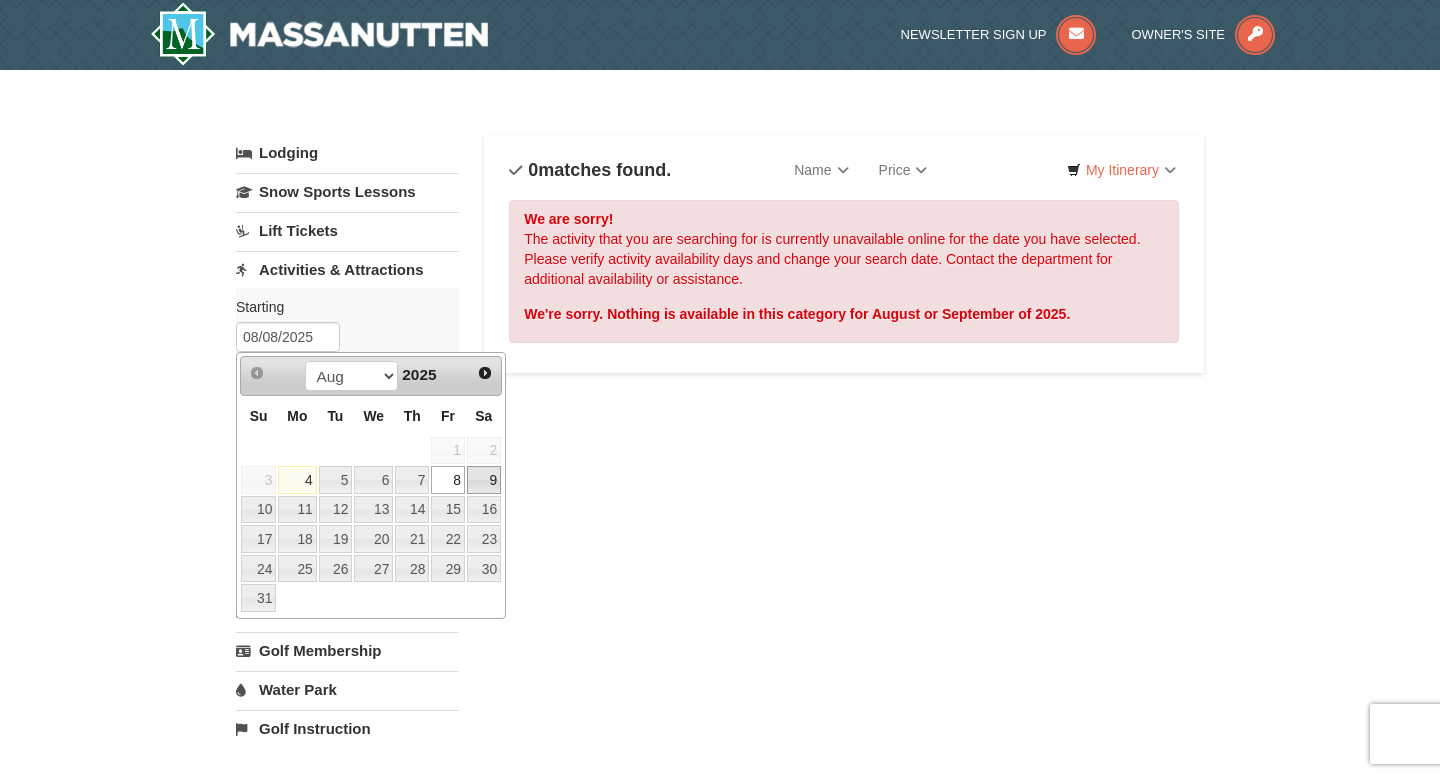 click on "9" at bounding box center (484, 480) 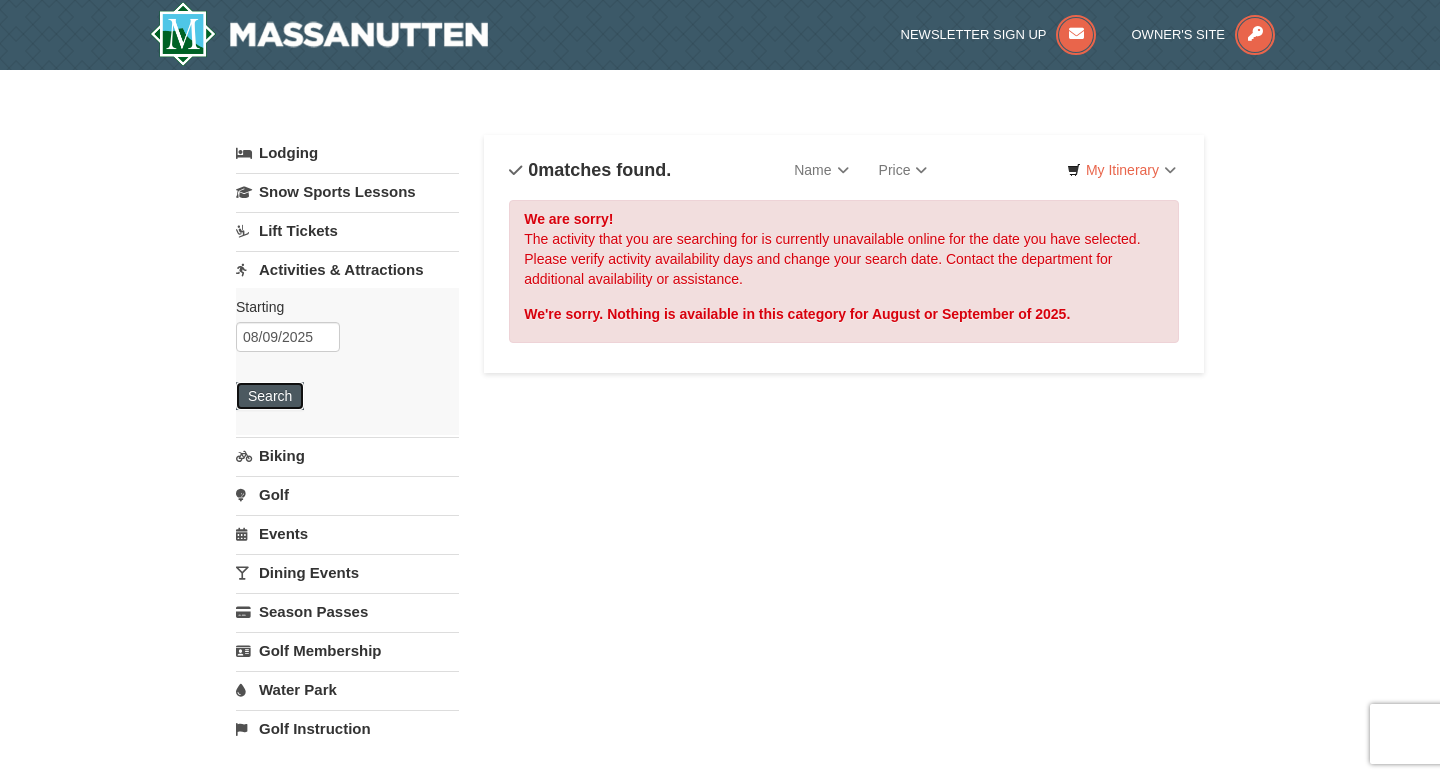 click on "Search" at bounding box center [270, 396] 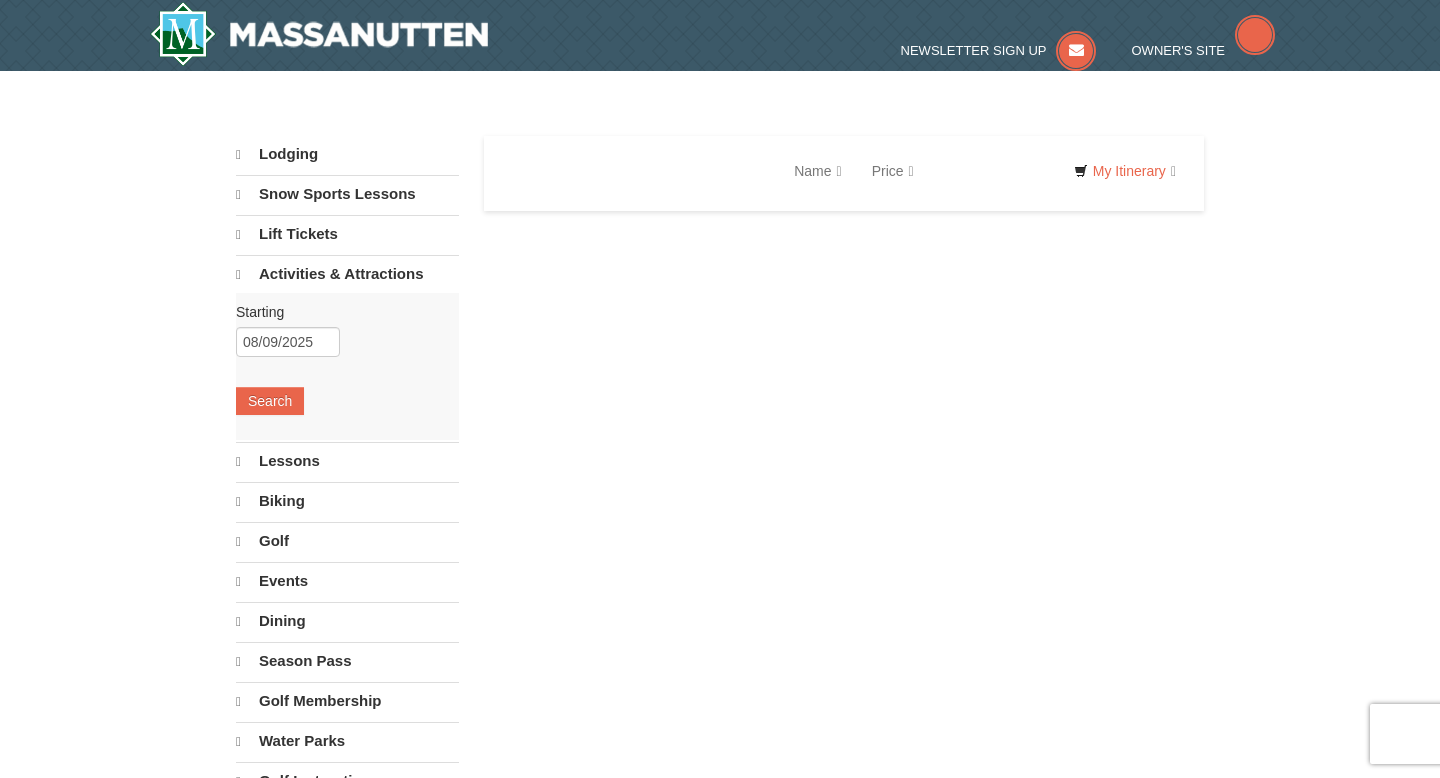 scroll, scrollTop: 0, scrollLeft: 0, axis: both 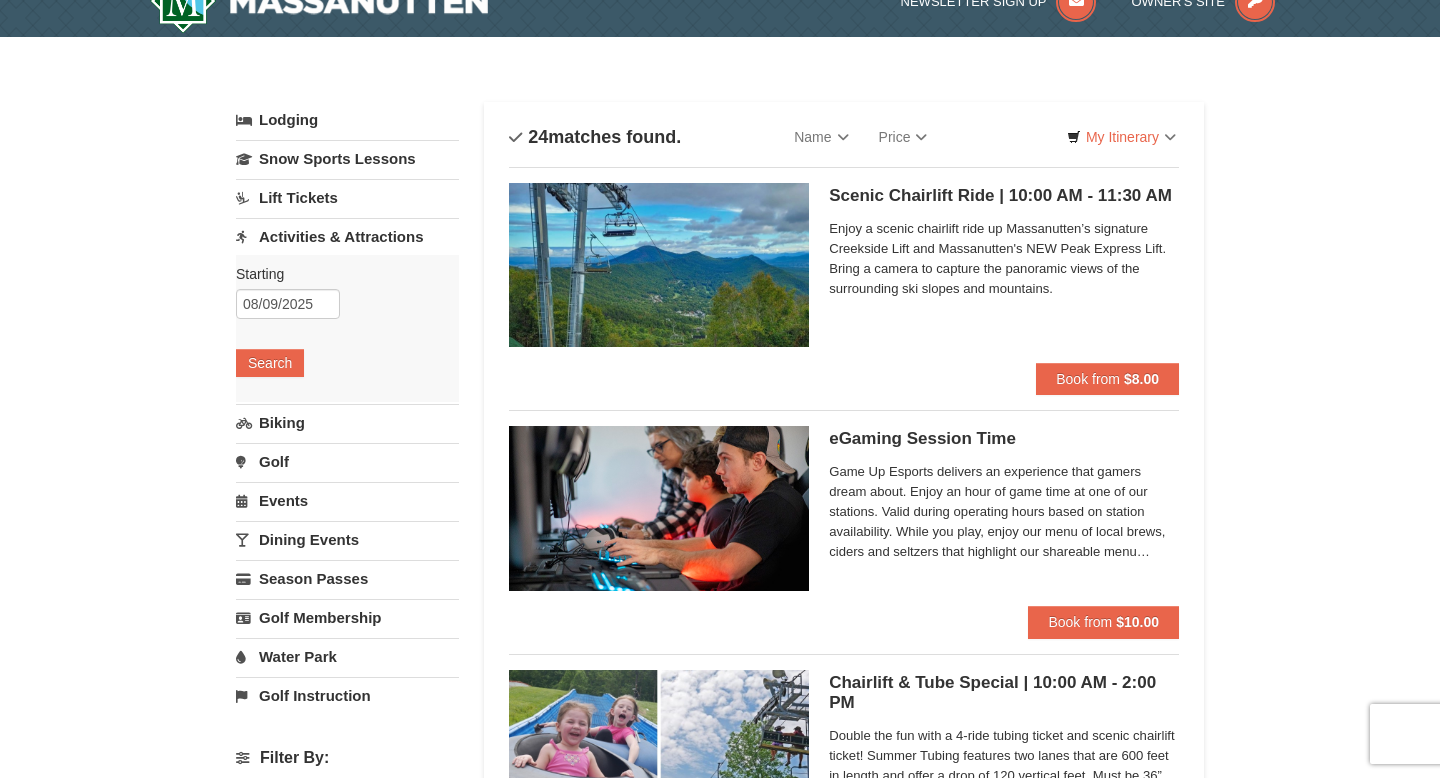 click on "Events" at bounding box center [347, 500] 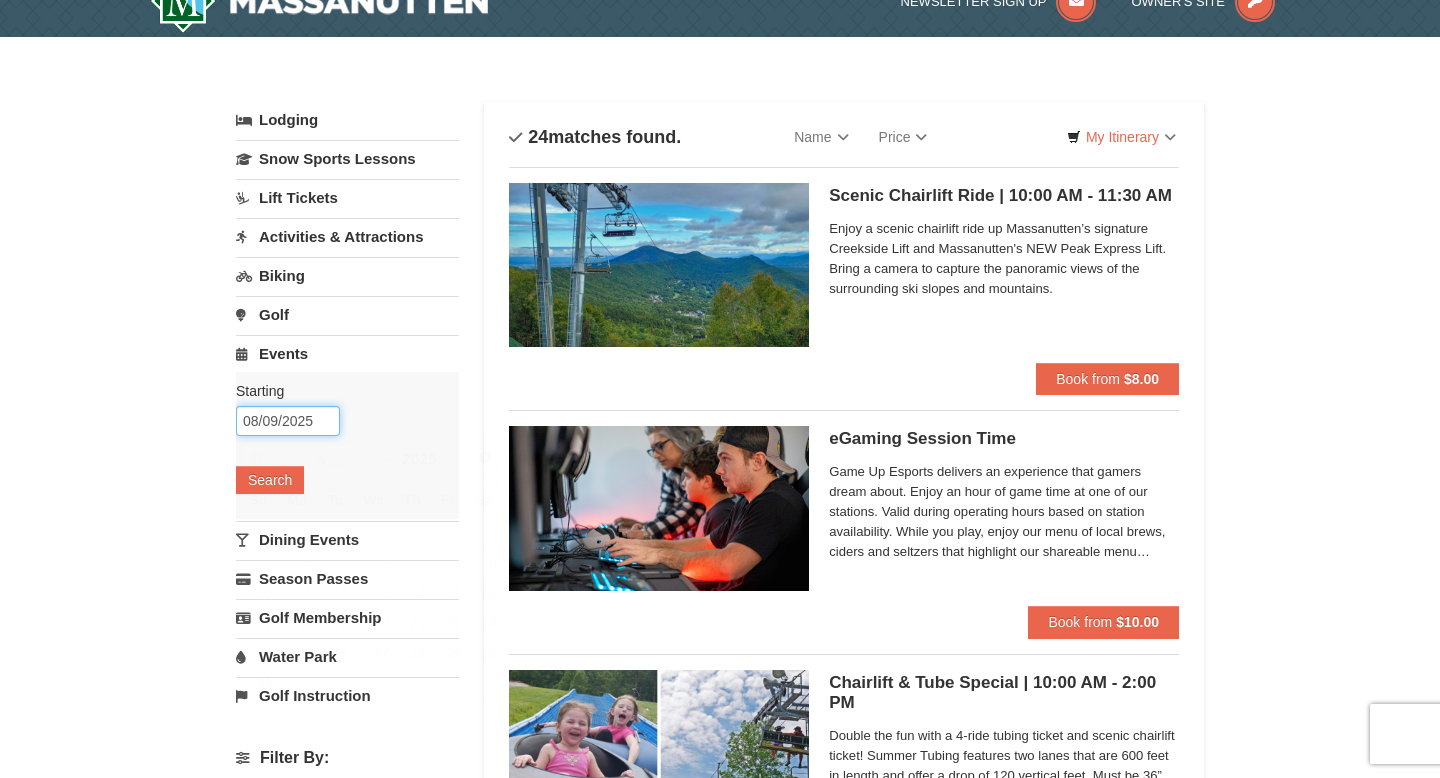 click on "08/09/2025" at bounding box center (288, 421) 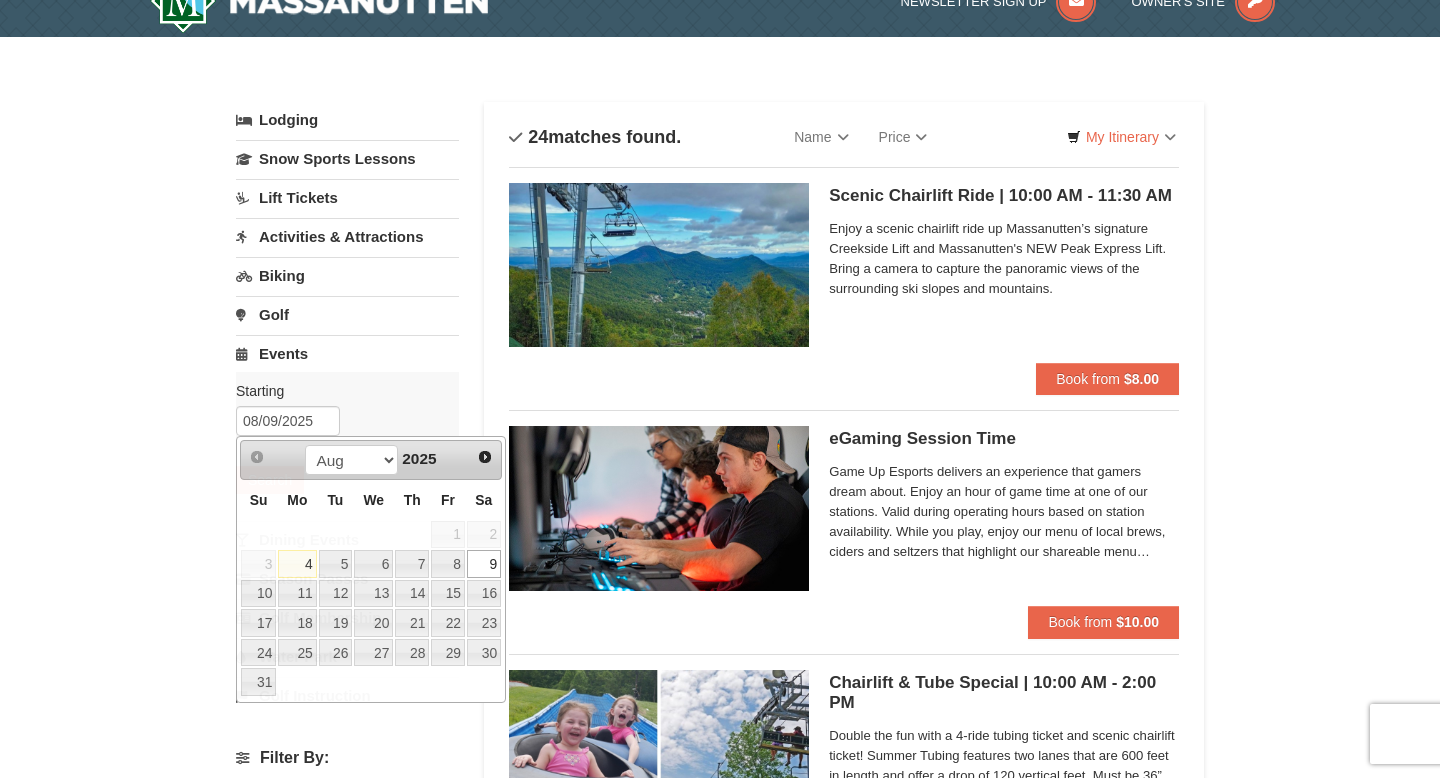 click on "×
Categories
List
Filter
My Itinerary
Questions?  1-540-289-9441
Lodging
Arrival Please format dates MM/DD/YYYY Please format dates MM/DD/YYYY
08/09/2025
Departure Please format dates MM/DD/YYYY Please format dates MM/DD/YYYY
08/11/2025
Adults 2 Children 0 May" at bounding box center (720, 3050) 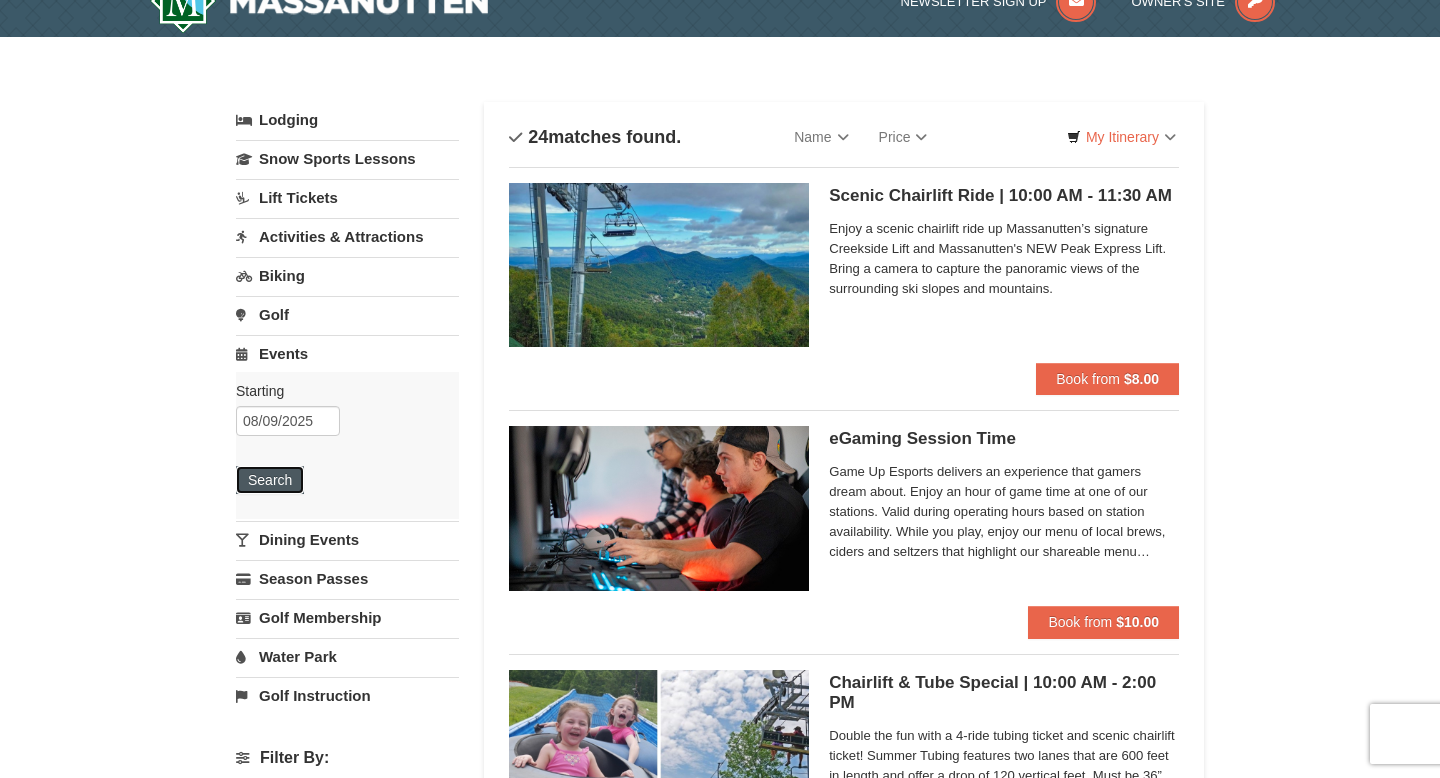 click on "Search" at bounding box center [270, 480] 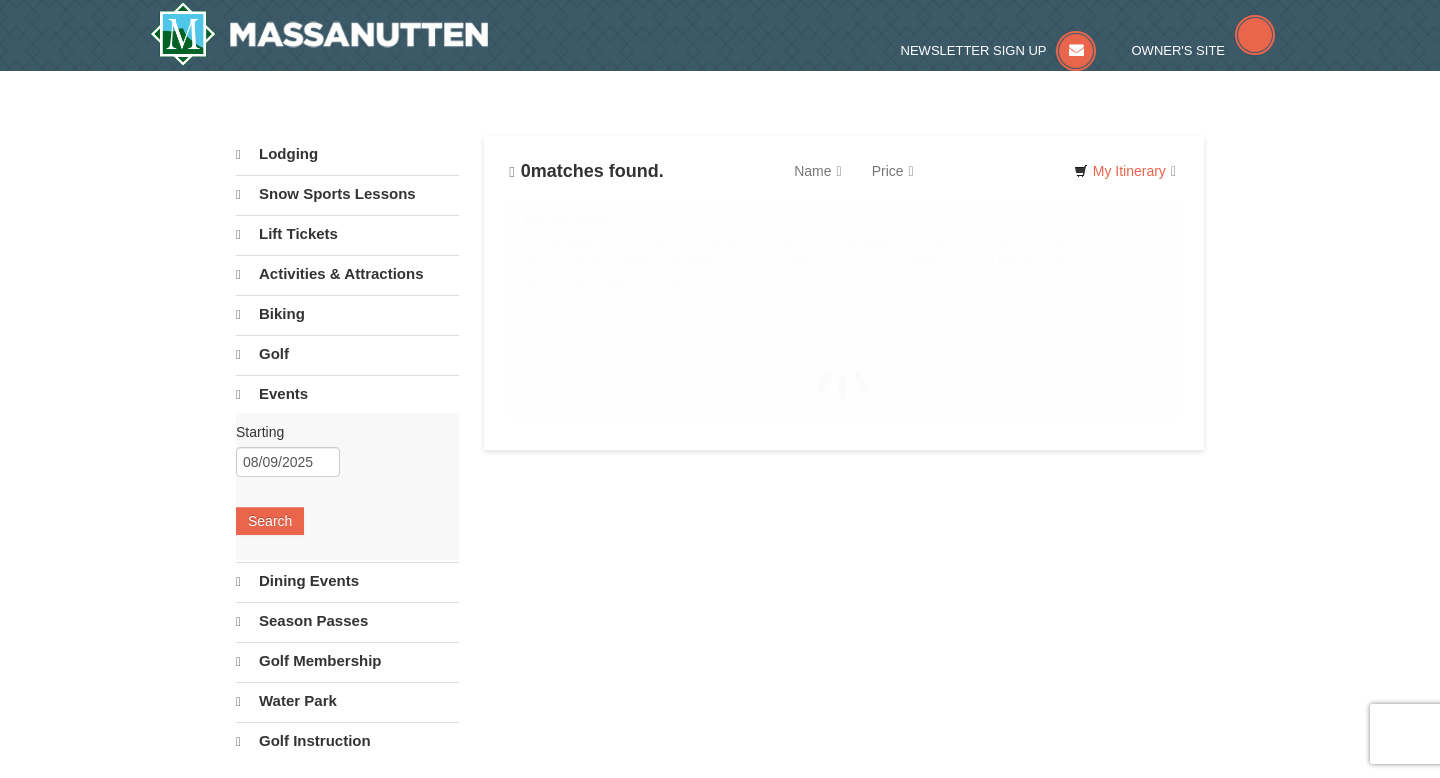 scroll, scrollTop: 0, scrollLeft: 0, axis: both 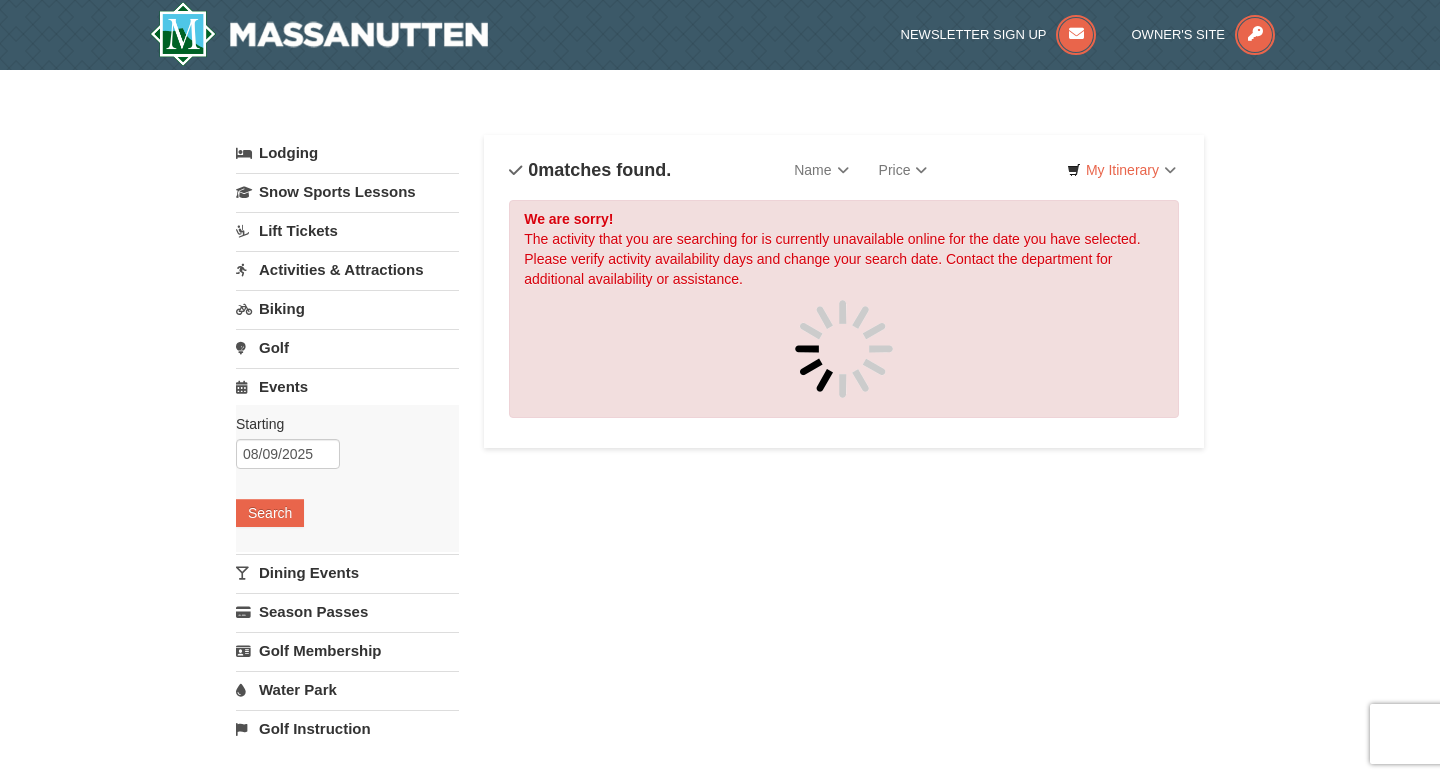 click on "Dining Events" at bounding box center [347, 572] 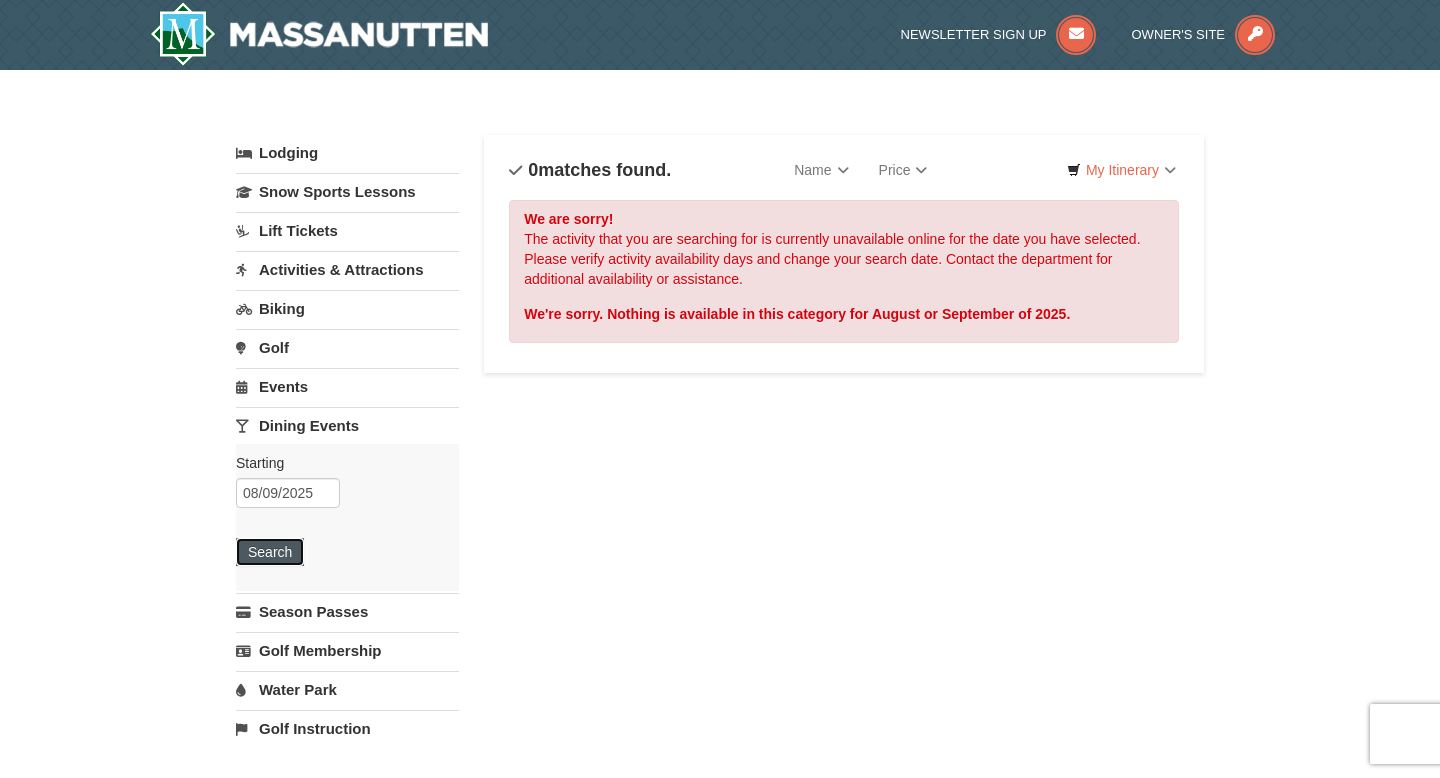 click on "Search" at bounding box center (270, 552) 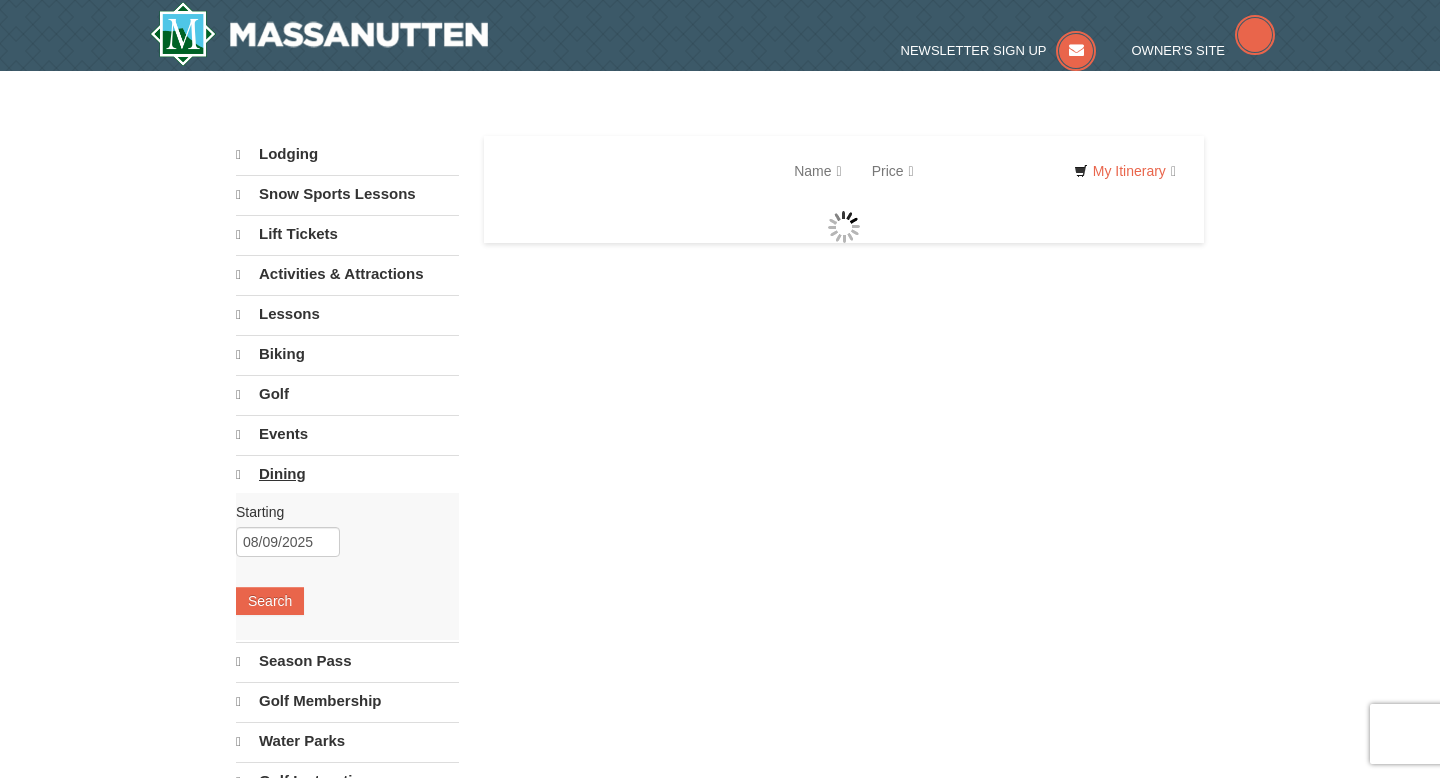 scroll, scrollTop: 0, scrollLeft: 0, axis: both 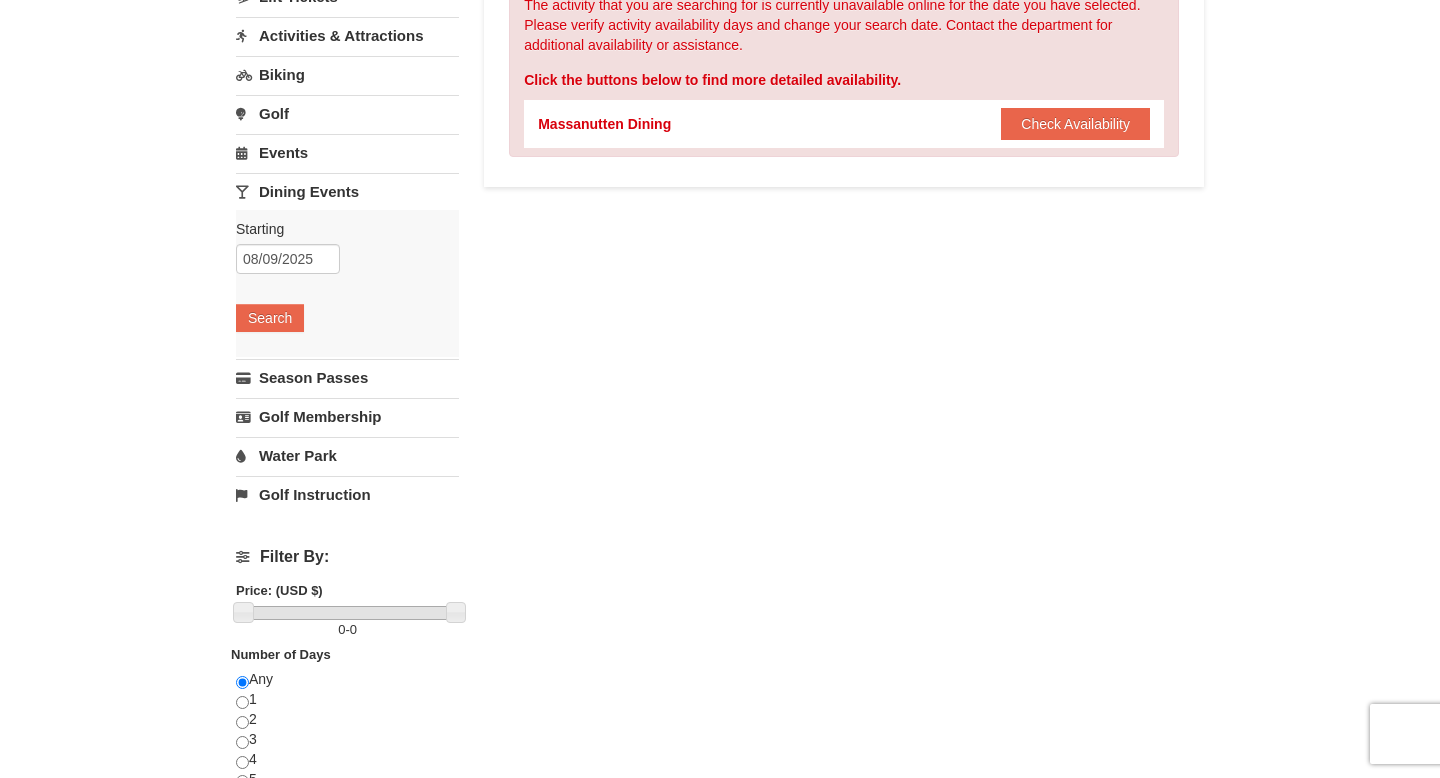 click on "Water Park" at bounding box center [347, 455] 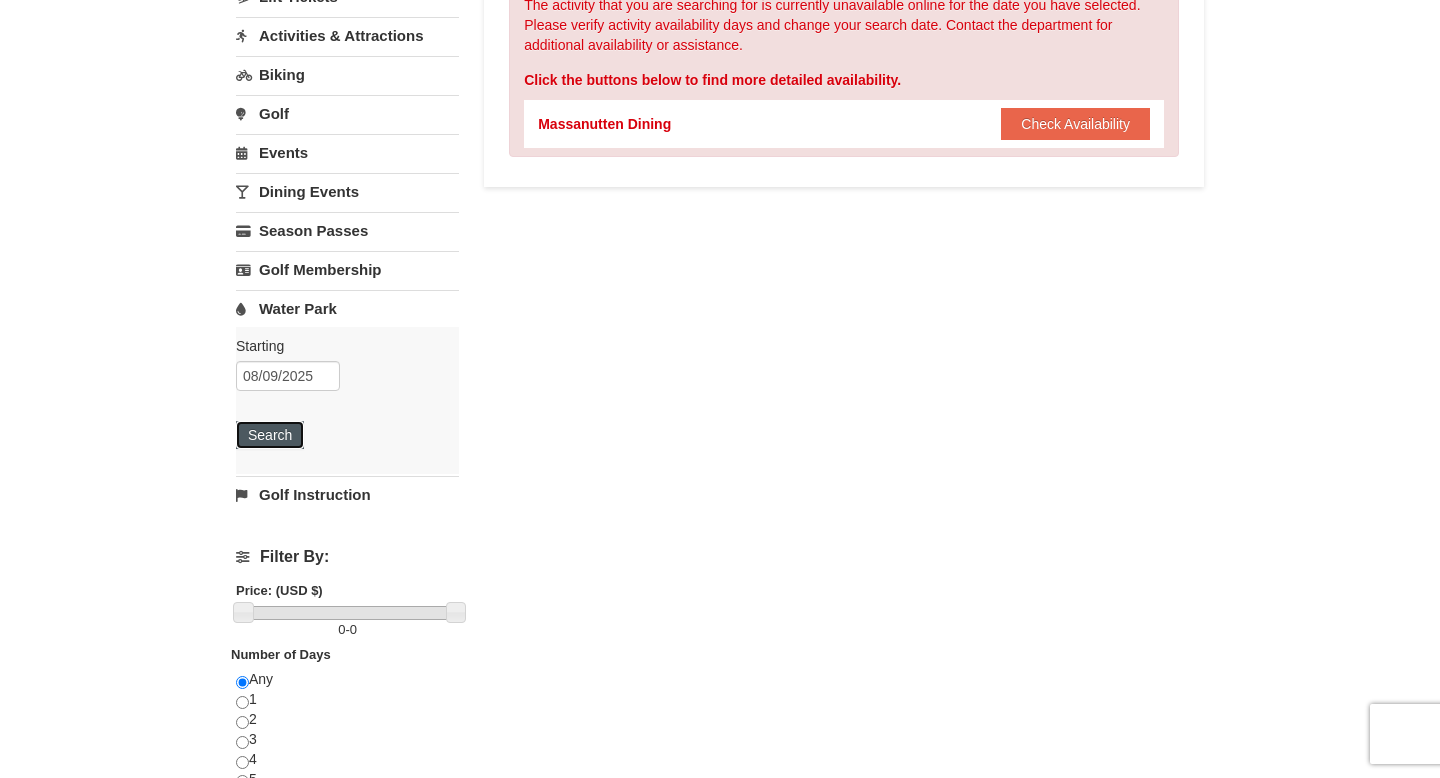 click on "Search" at bounding box center (270, 435) 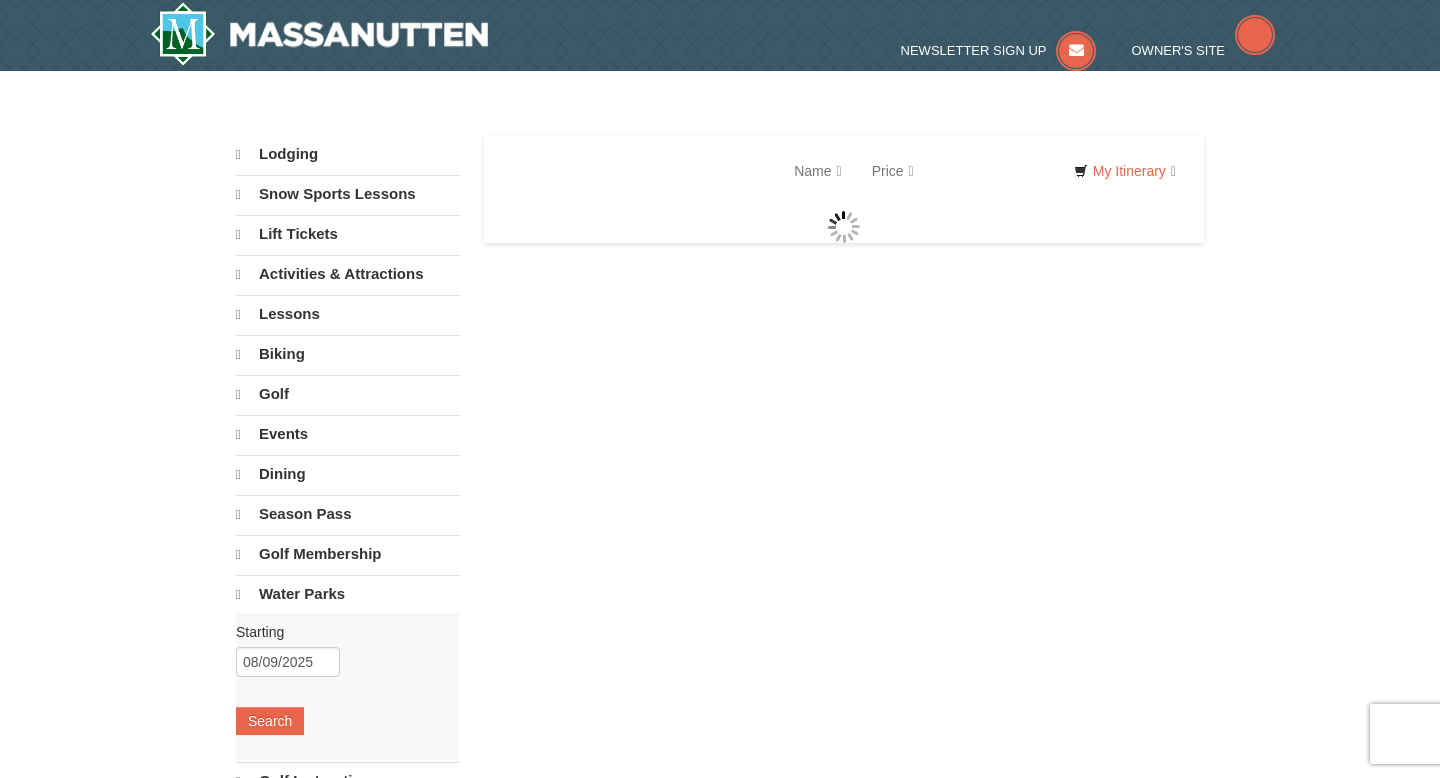 scroll, scrollTop: 0, scrollLeft: 0, axis: both 